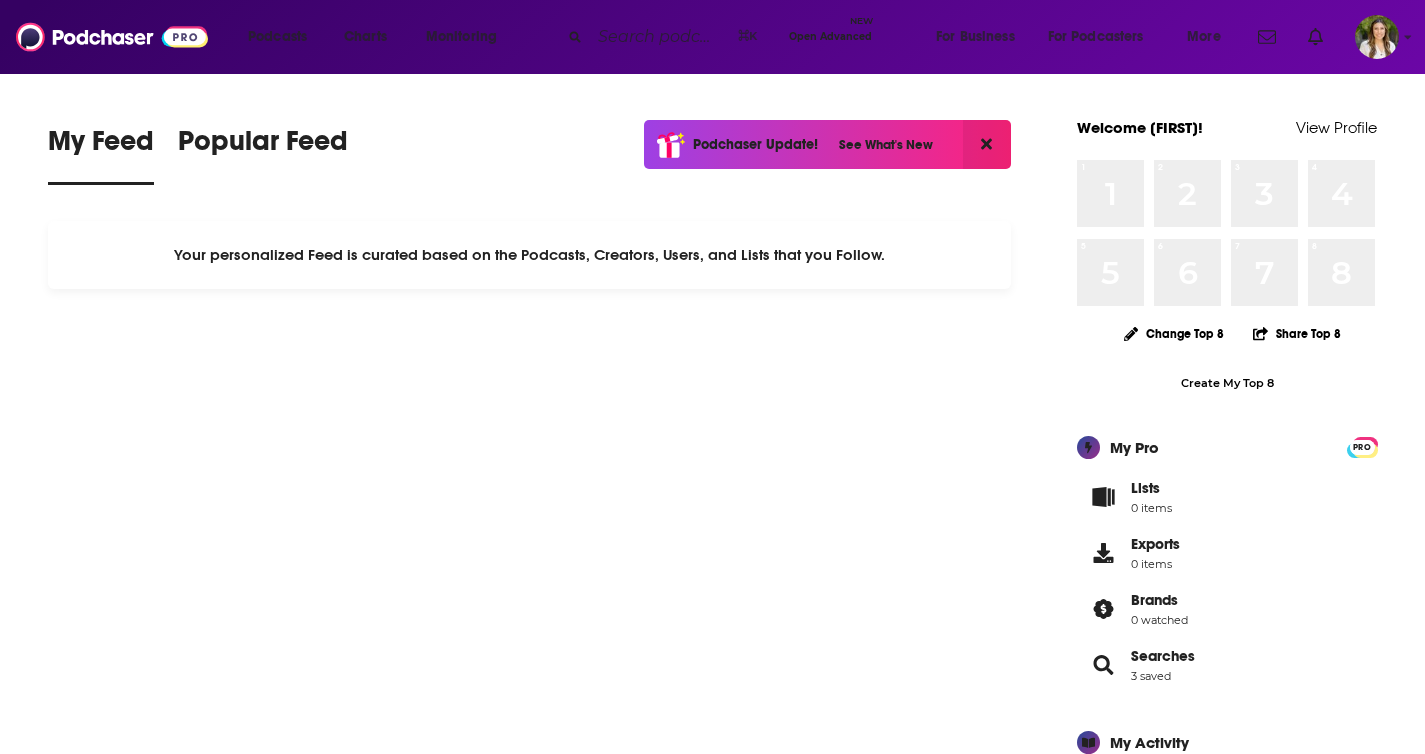 scroll, scrollTop: 0, scrollLeft: 0, axis: both 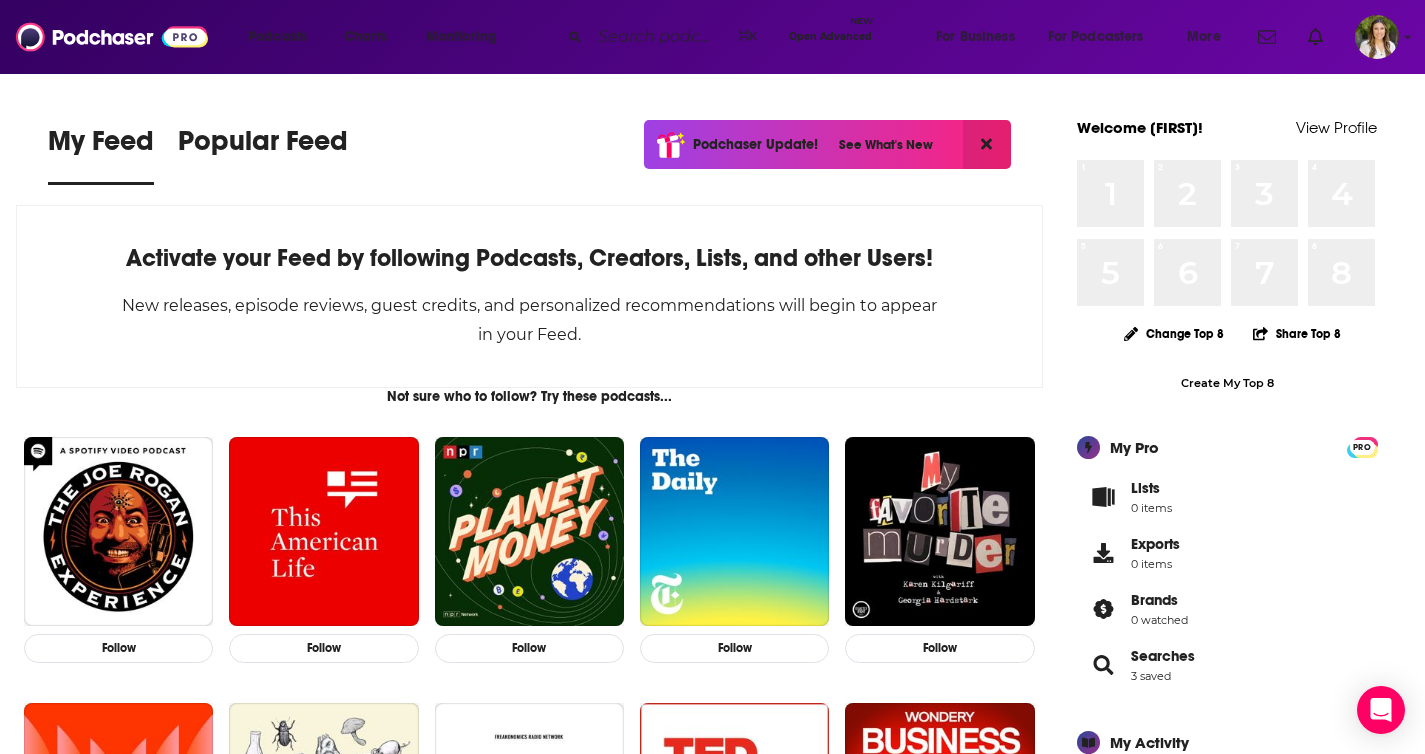 click at bounding box center [660, 37] 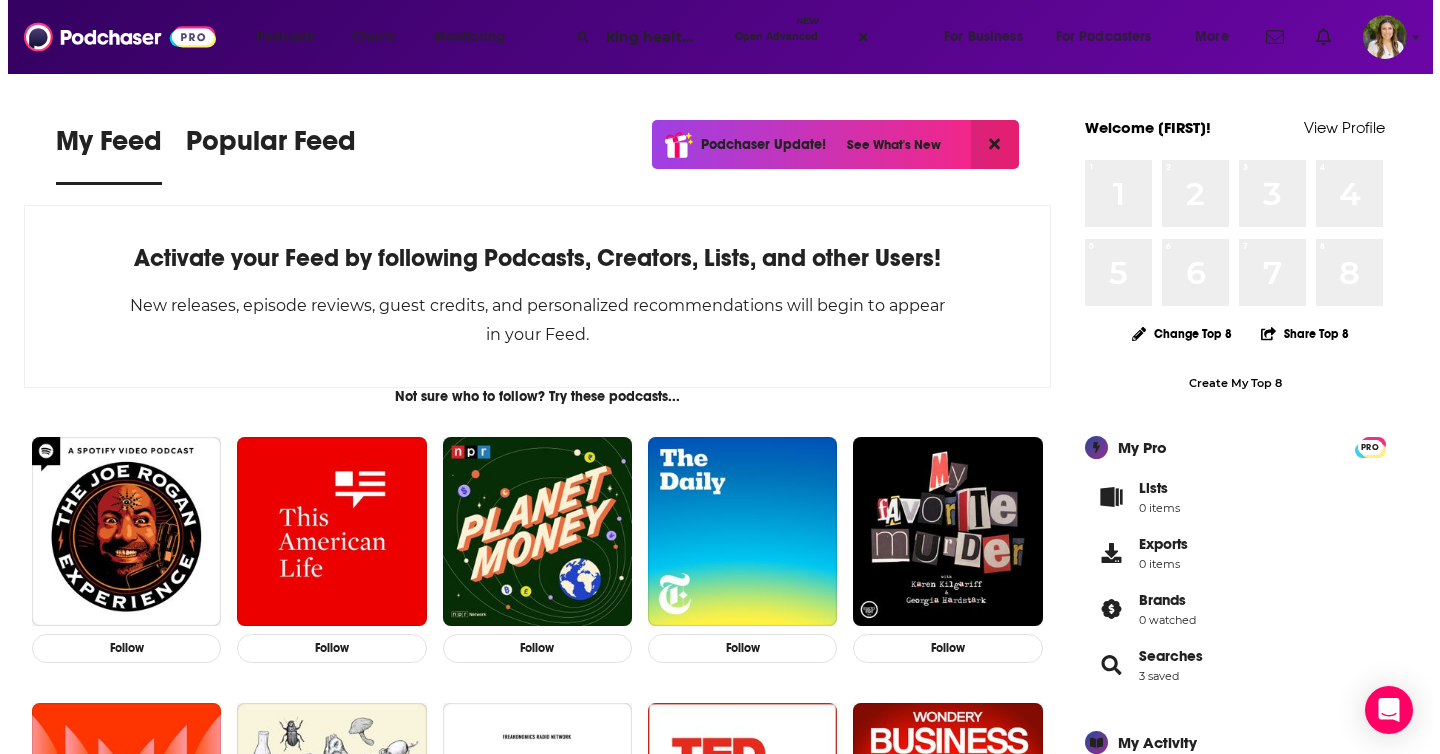 scroll, scrollTop: 0, scrollLeft: 28, axis: horizontal 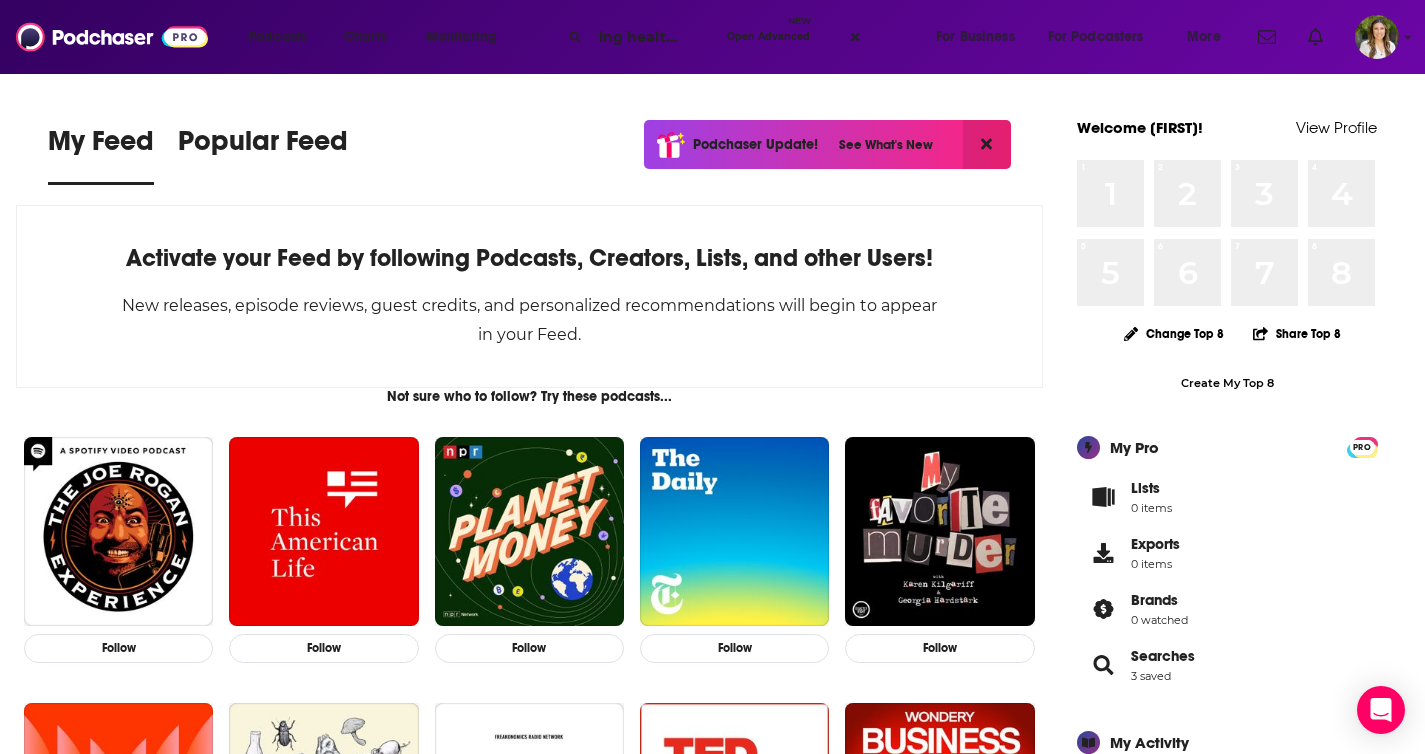 type on "talking healthcare" 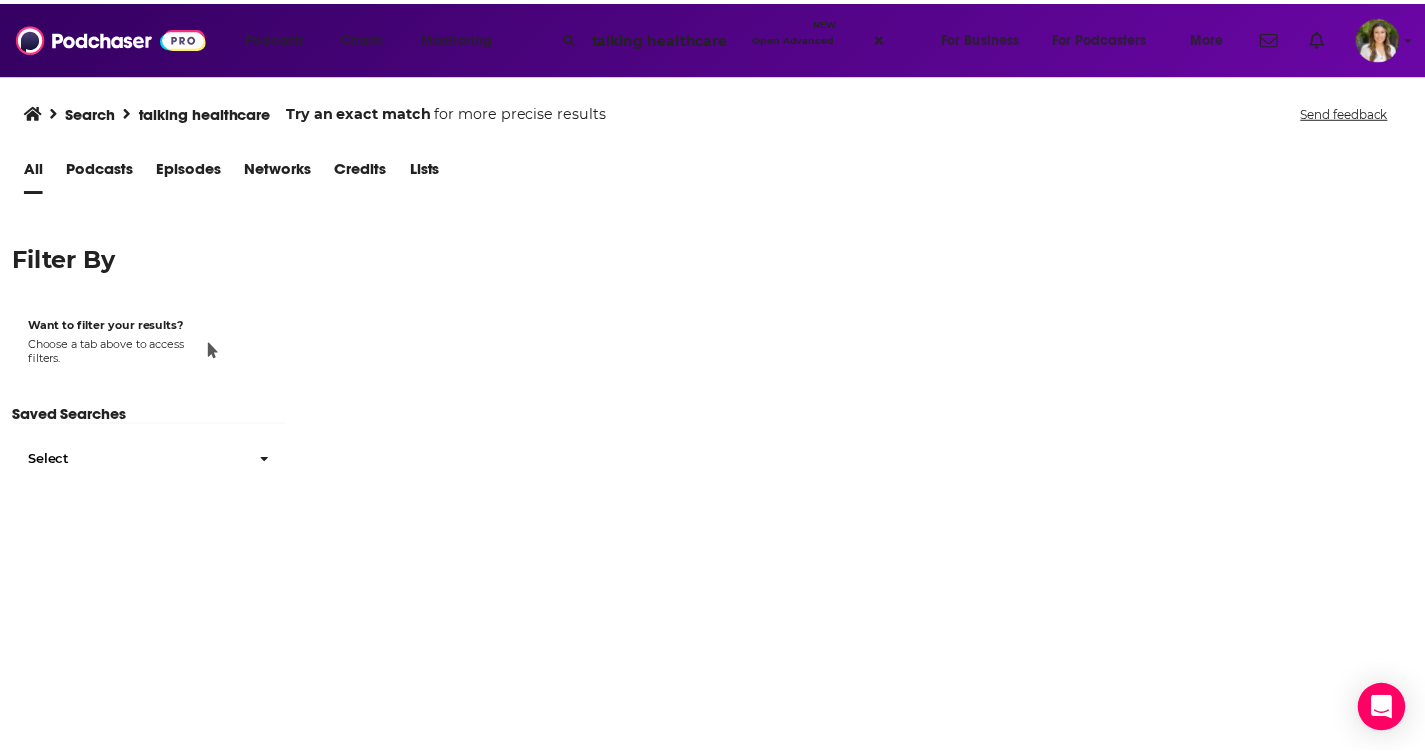 scroll, scrollTop: 0, scrollLeft: 0, axis: both 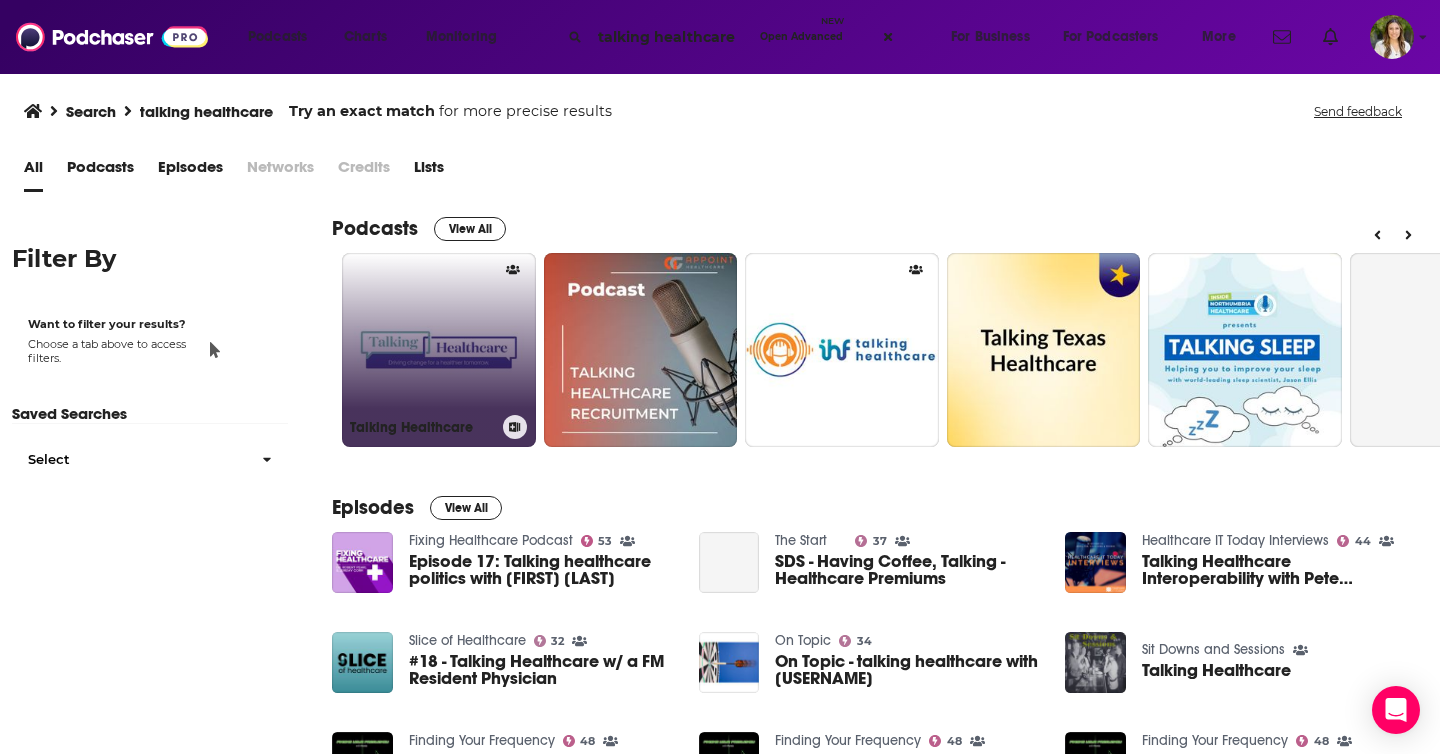 click on "Talking Healthcare" at bounding box center [439, 350] 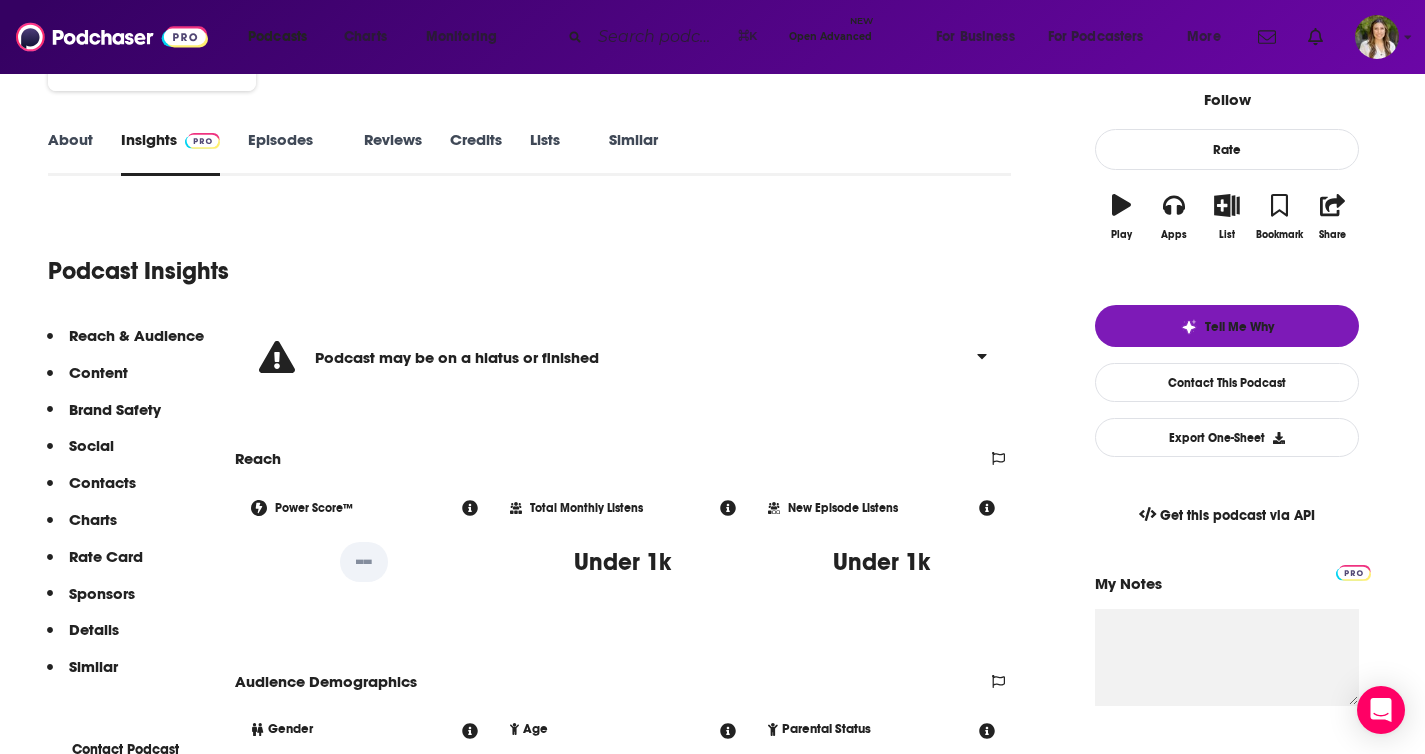 scroll, scrollTop: 0, scrollLeft: 0, axis: both 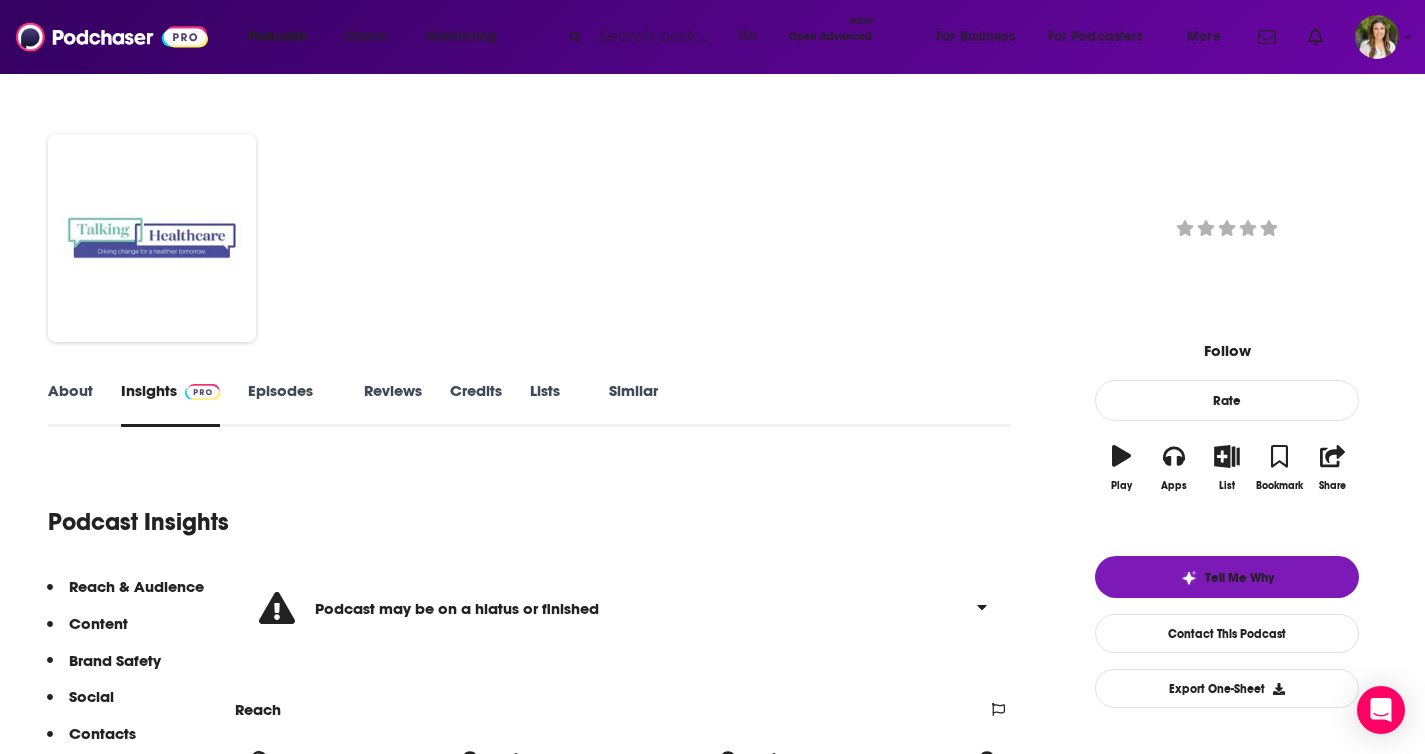 click on "Talking Healthcare" at bounding box center (667, 206) 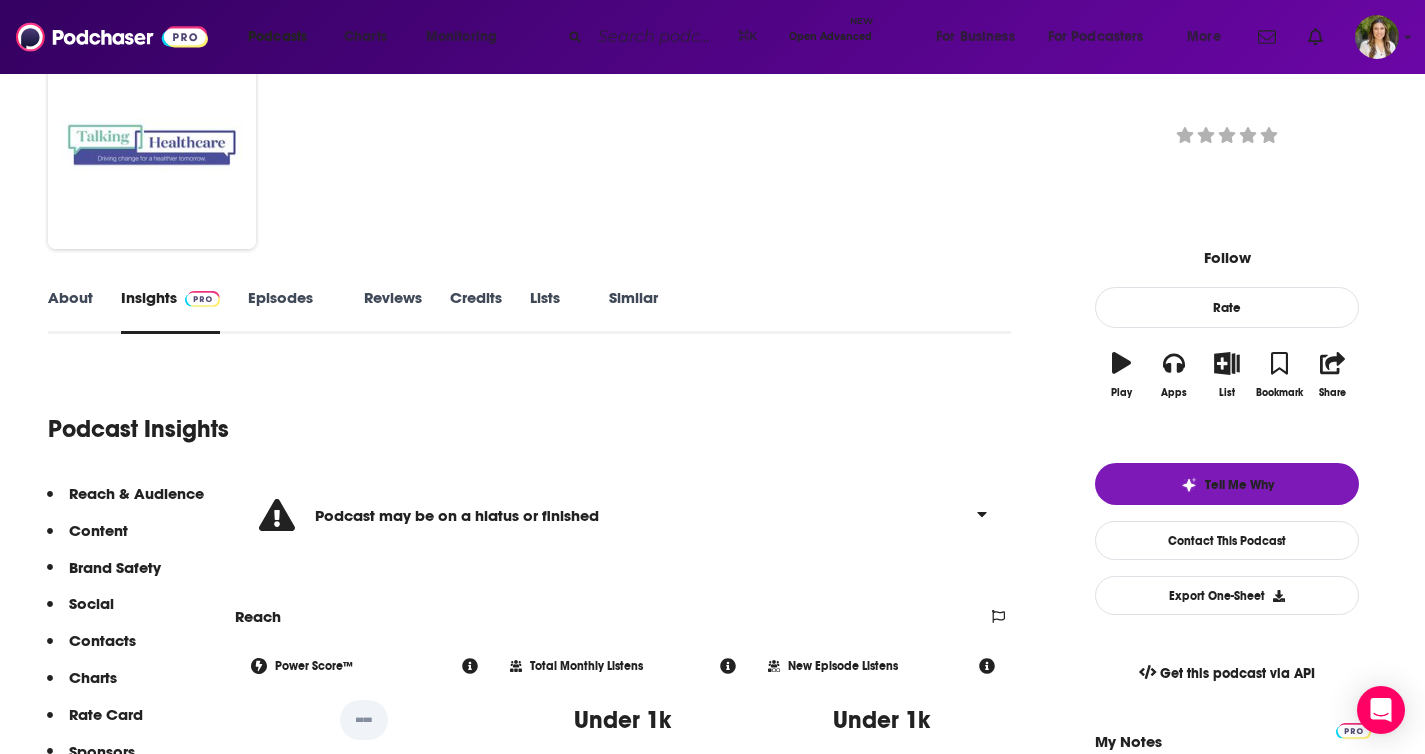 scroll, scrollTop: 0, scrollLeft: 0, axis: both 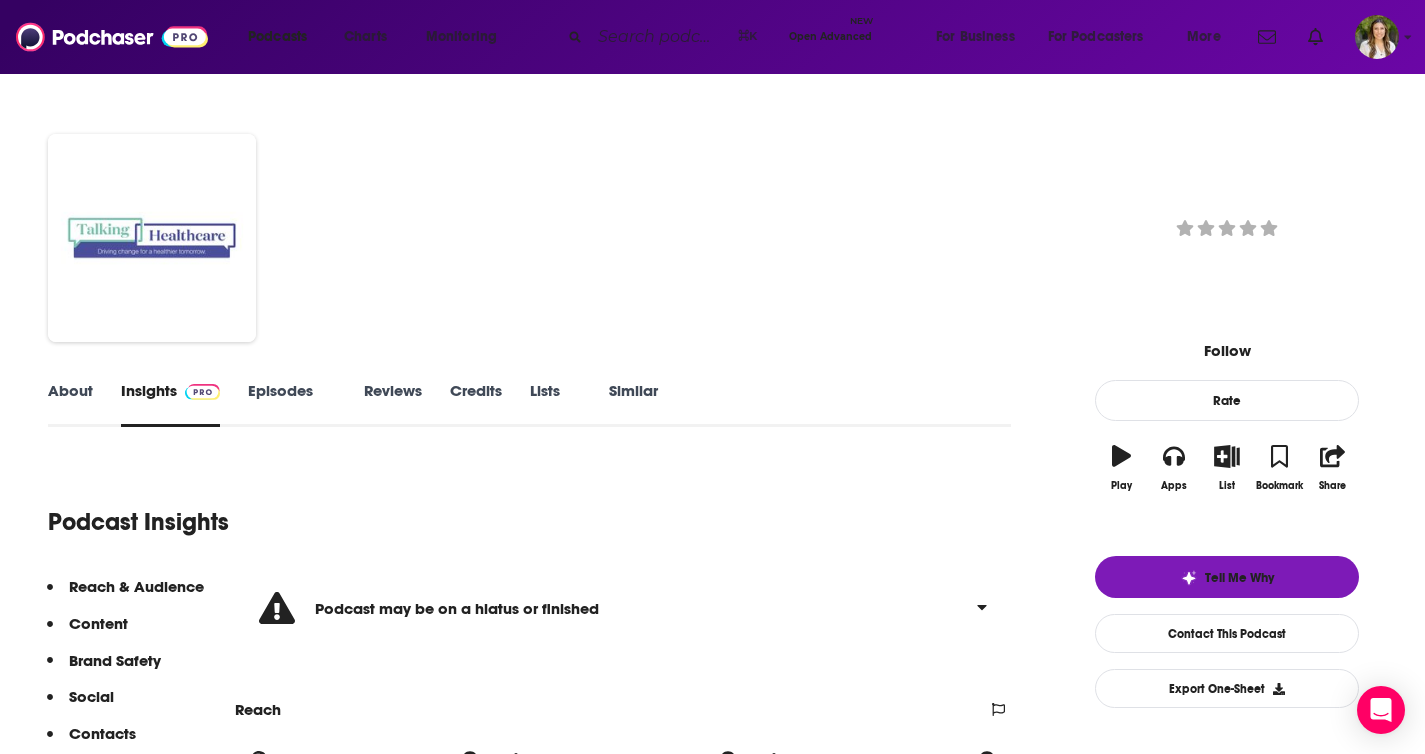 click on "Placement Cost Pre -roll . $ 1  -" at bounding box center (529, 4599) 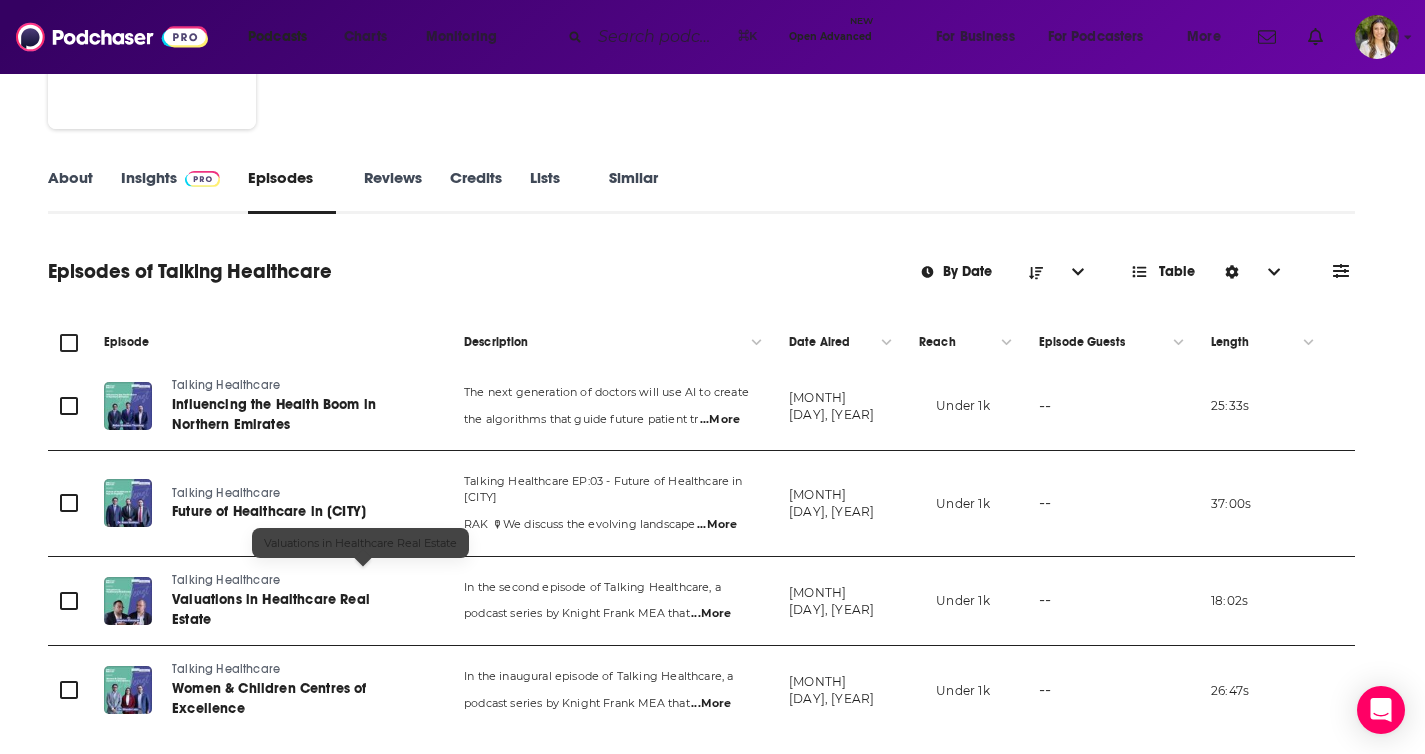 scroll, scrollTop: 211, scrollLeft: 0, axis: vertical 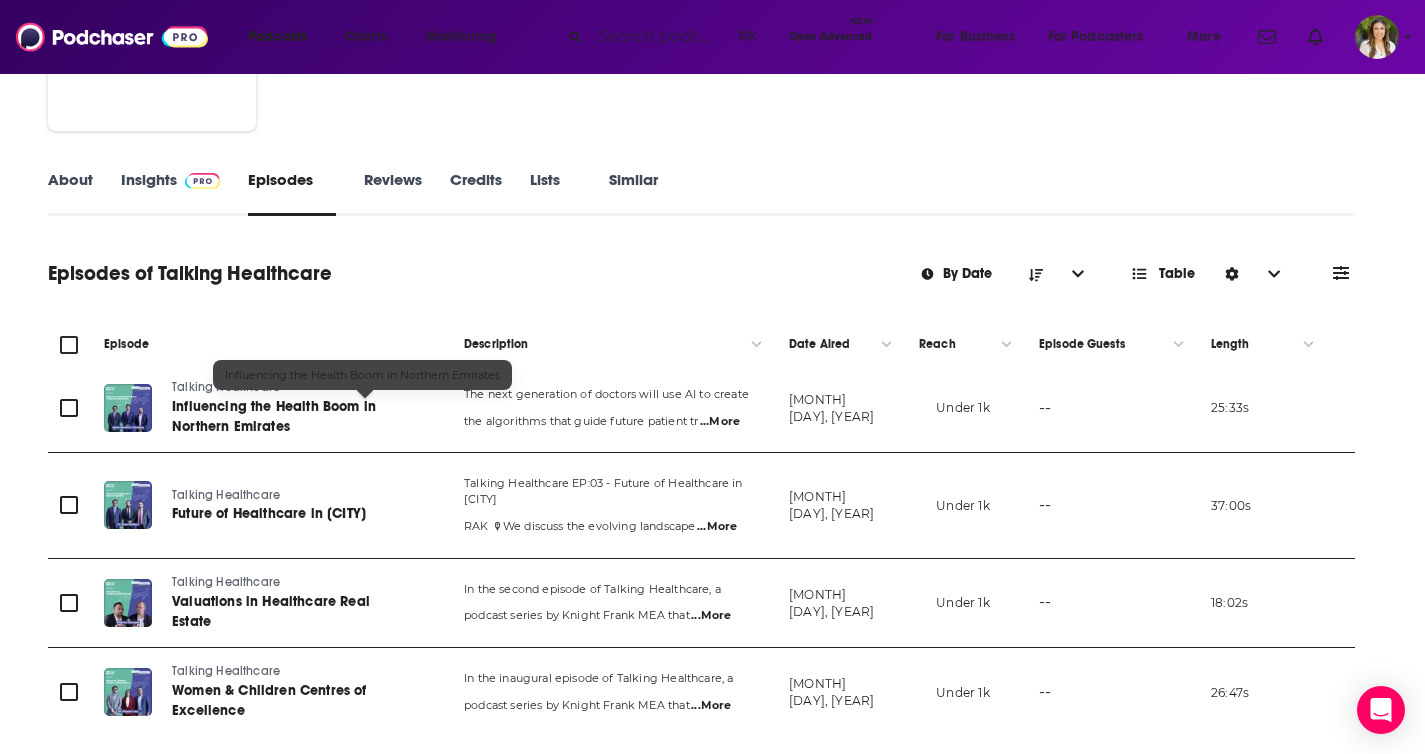 click on "Influencing the Health Boom in Northern Emirates" at bounding box center (274, 416) 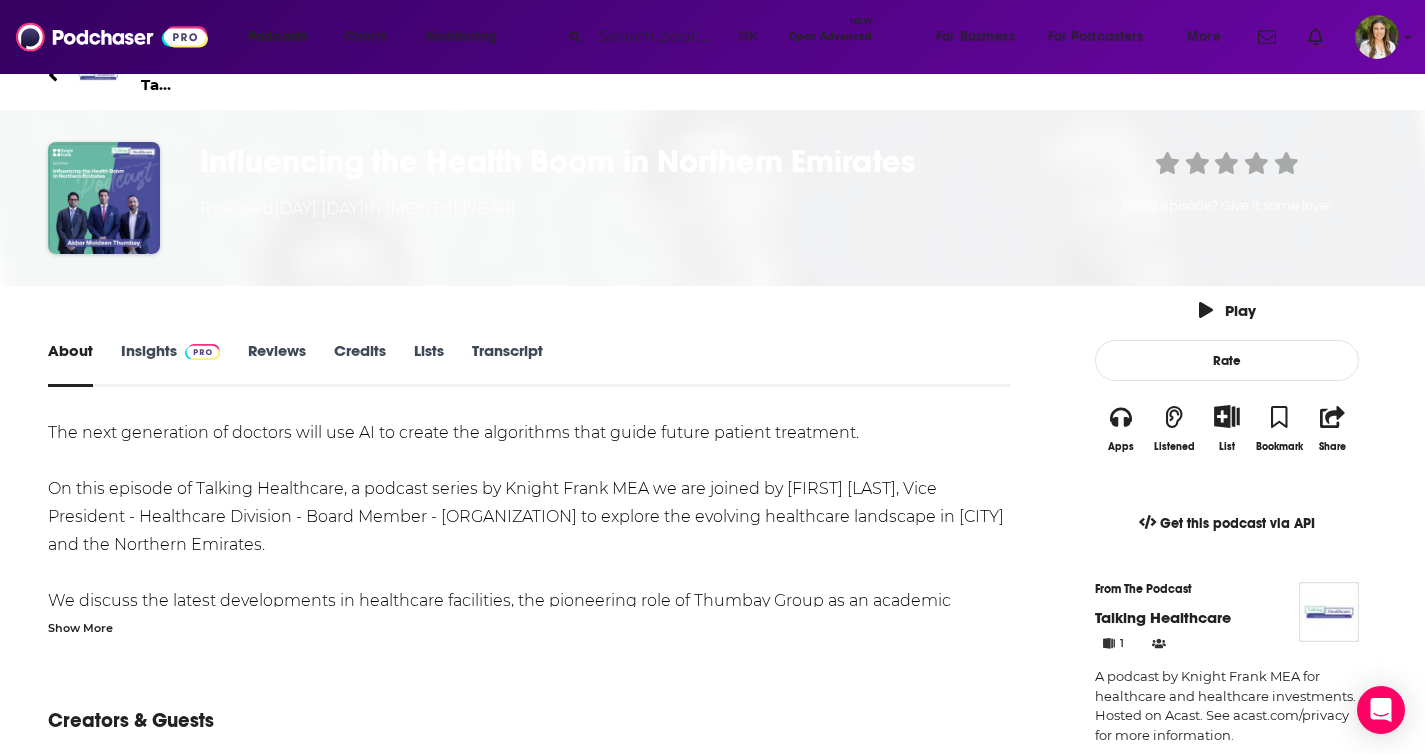 scroll, scrollTop: 0, scrollLeft: 0, axis: both 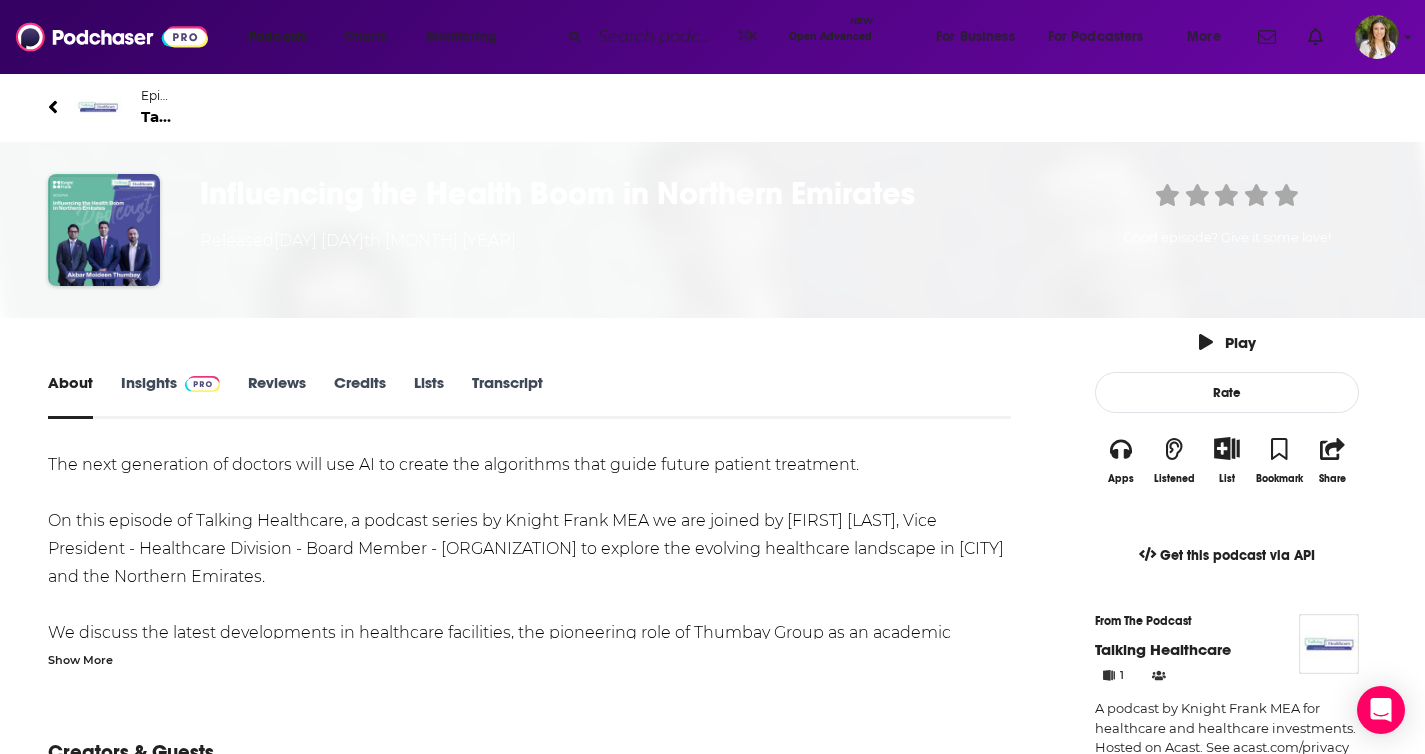 click at bounding box center [660, 37] 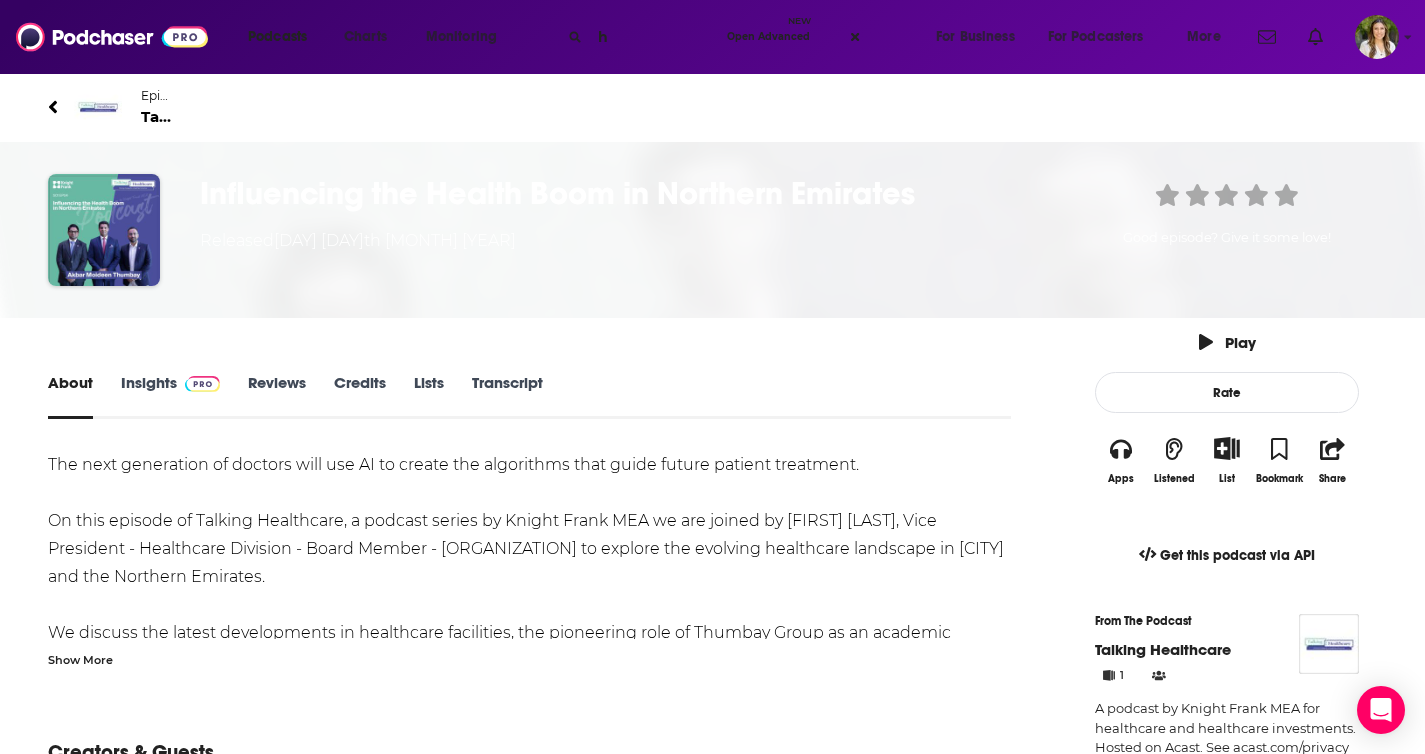 type on "hl" 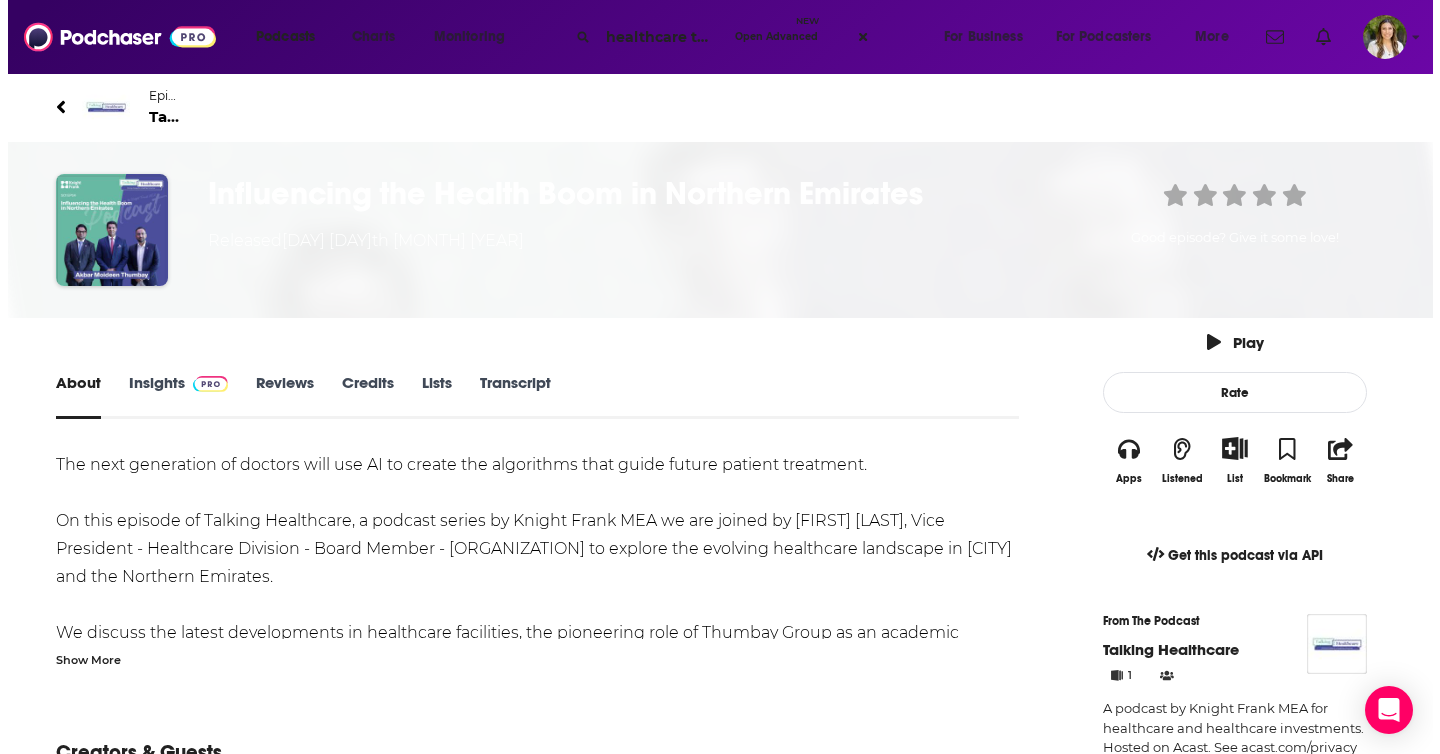 scroll, scrollTop: 0, scrollLeft: 9, axis: horizontal 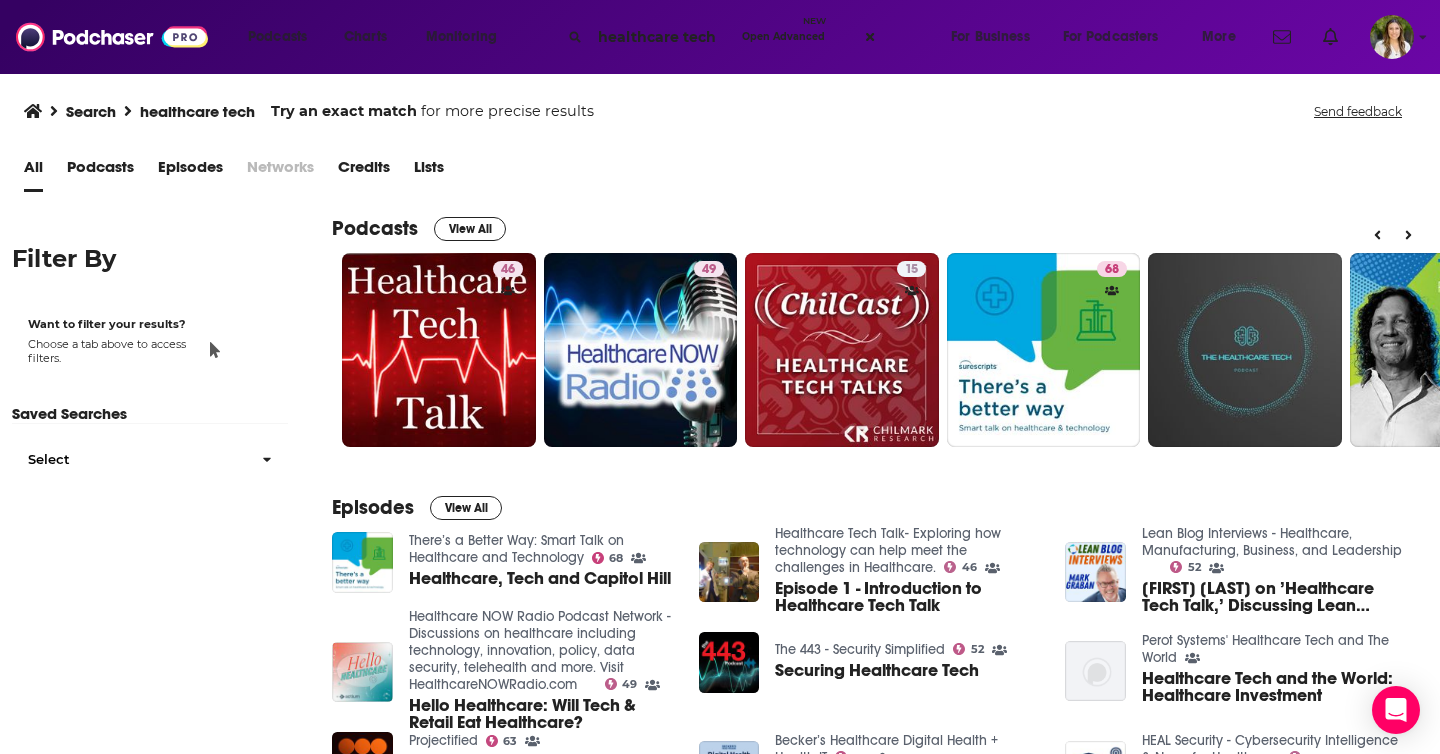 click on "healthcare tech" at bounding box center [662, 37] 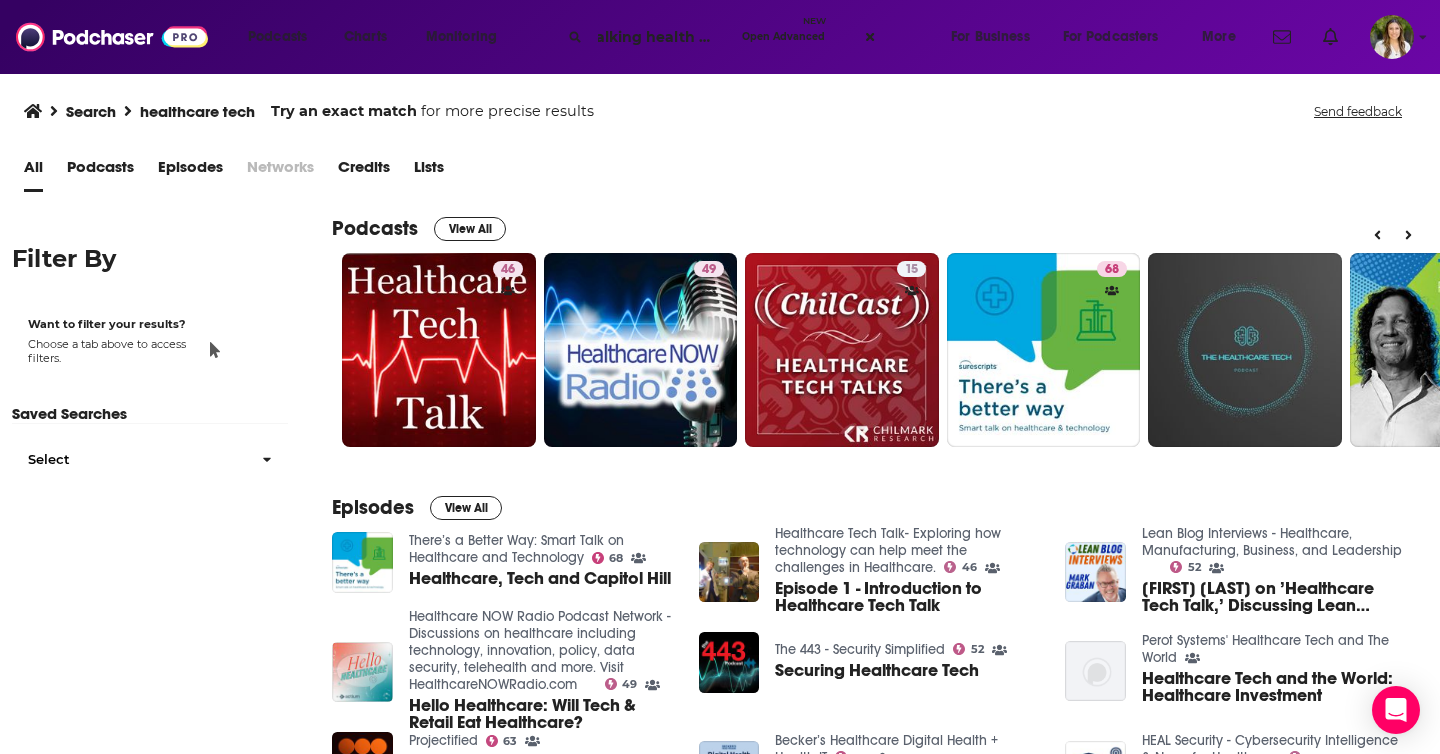 scroll, scrollTop: 0, scrollLeft: 18, axis: horizontal 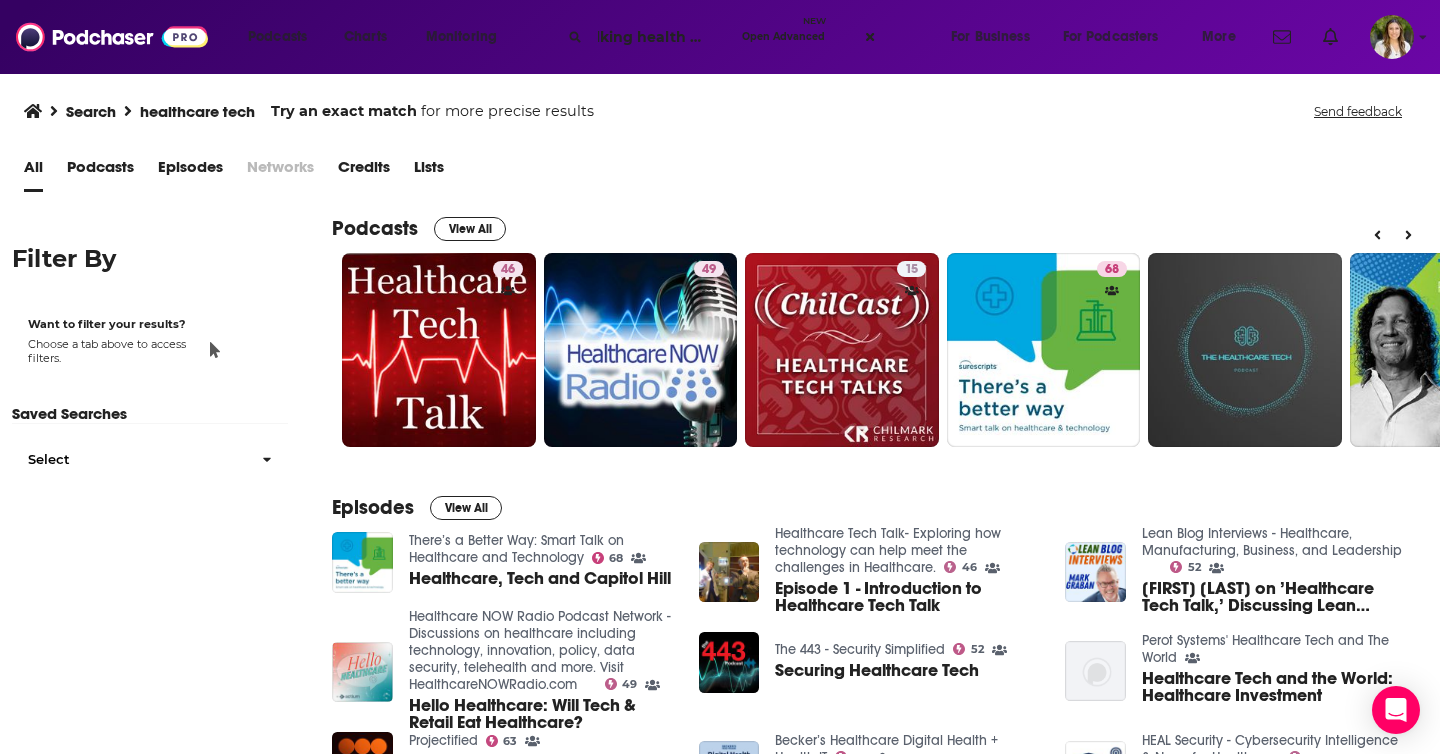 type on "talking health tech" 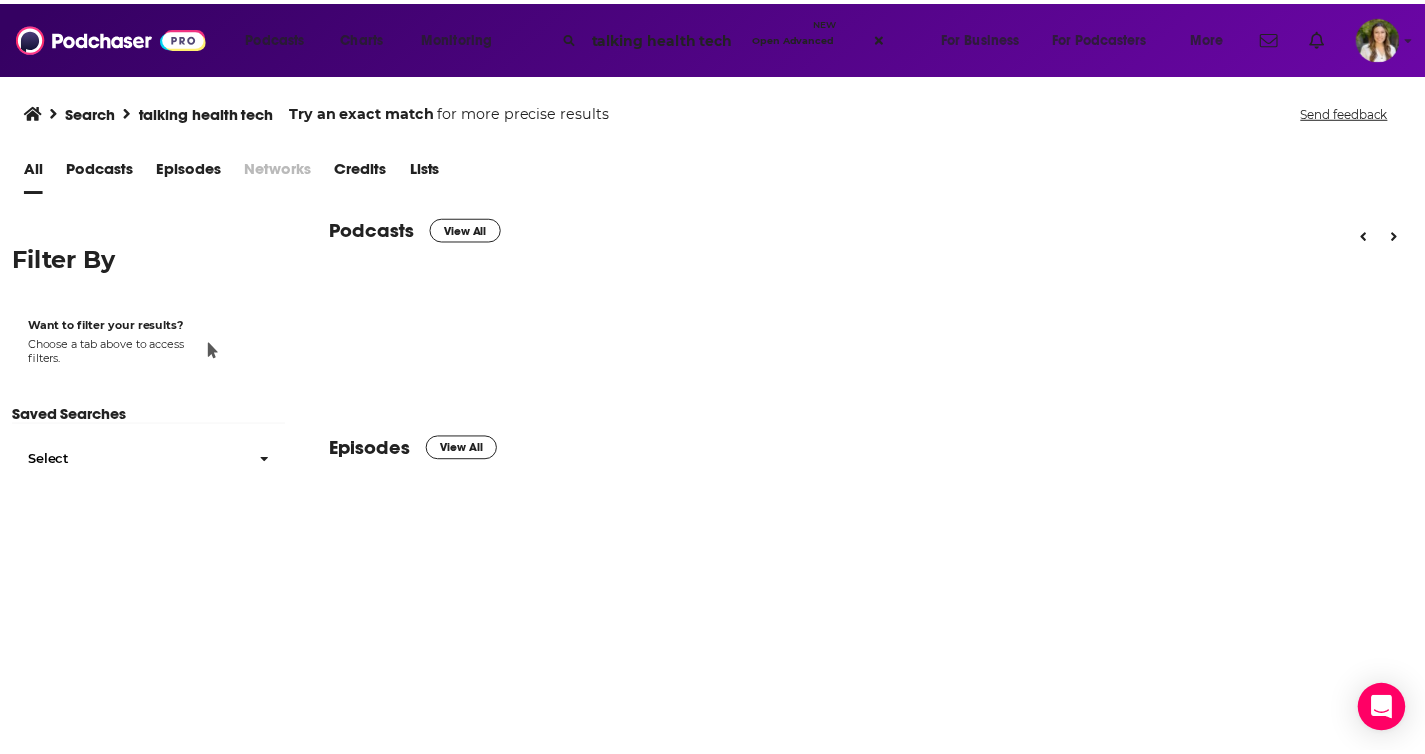 scroll, scrollTop: 0, scrollLeft: 0, axis: both 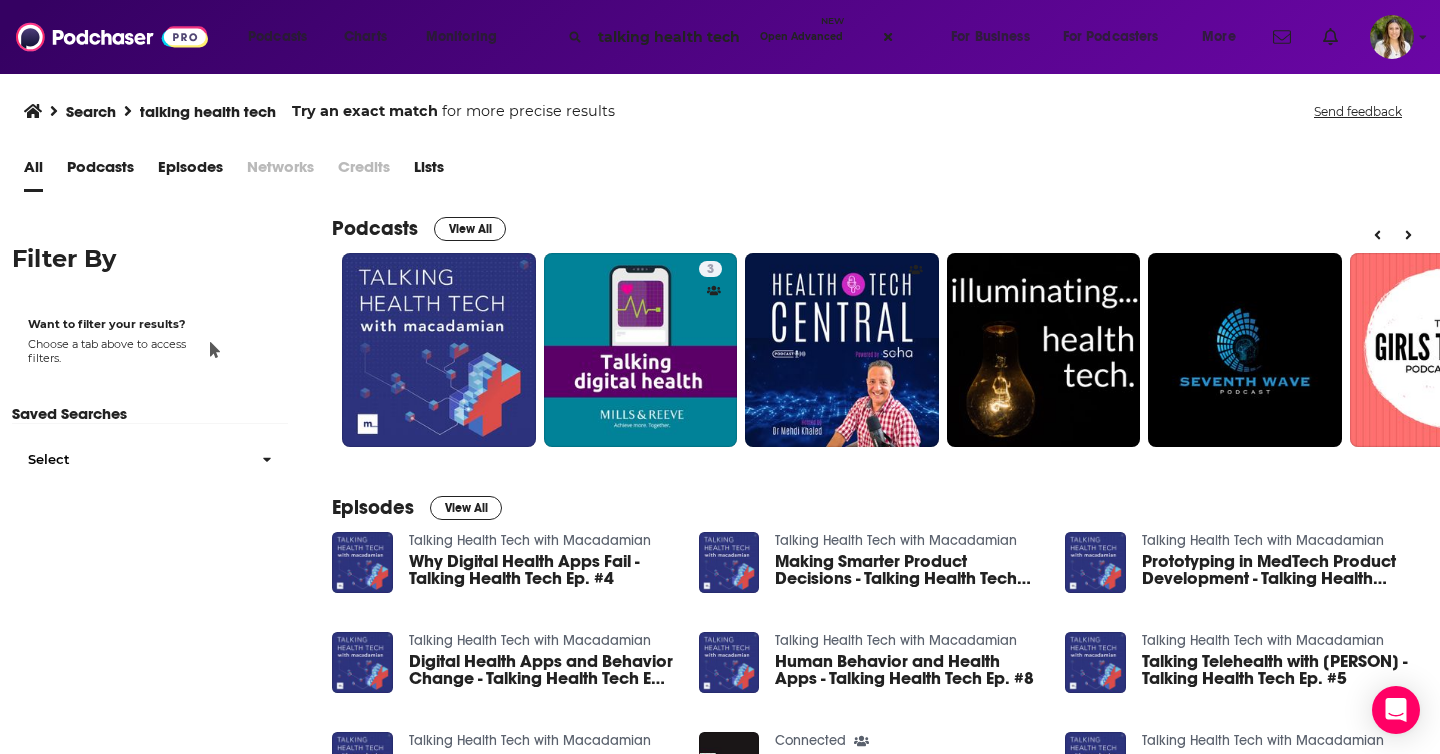 click on "Talking Health Tech with Macadamian" at bounding box center [530, 540] 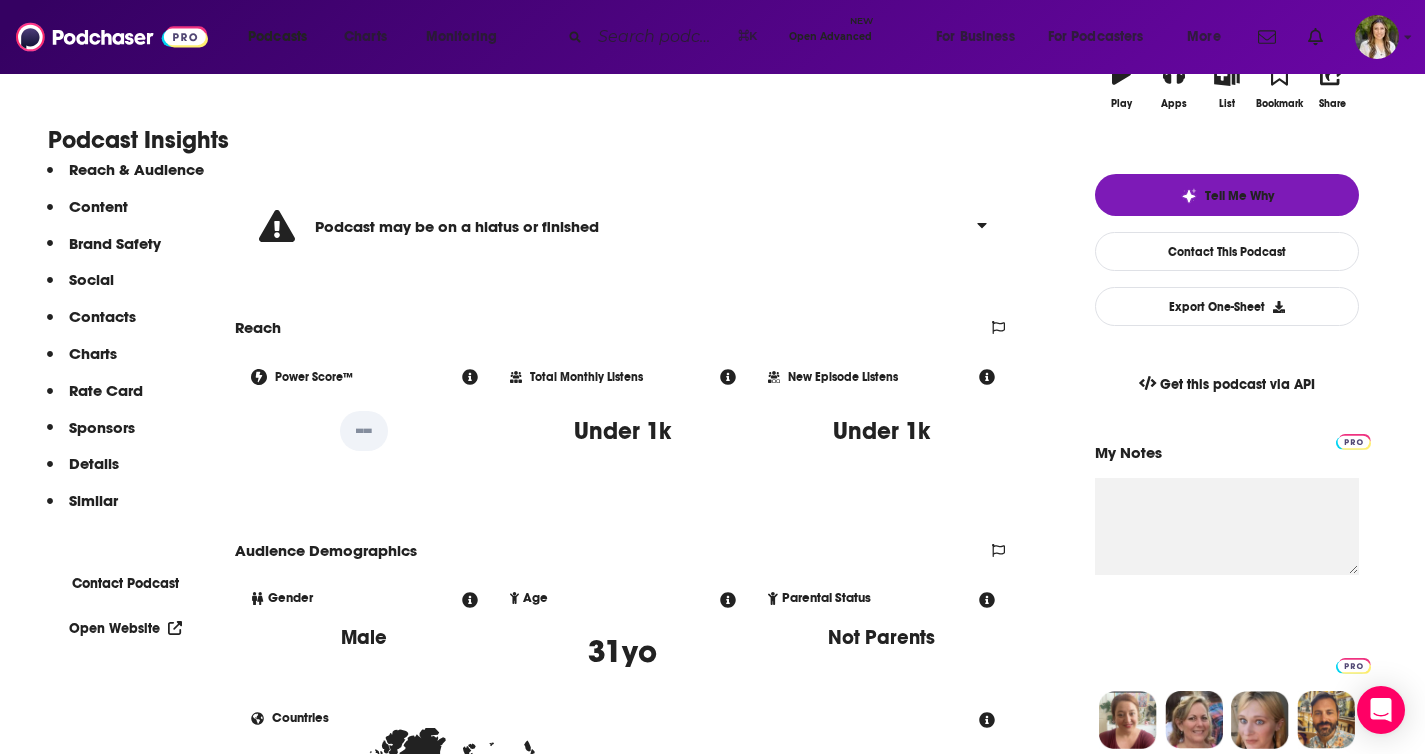 scroll, scrollTop: 0, scrollLeft: 0, axis: both 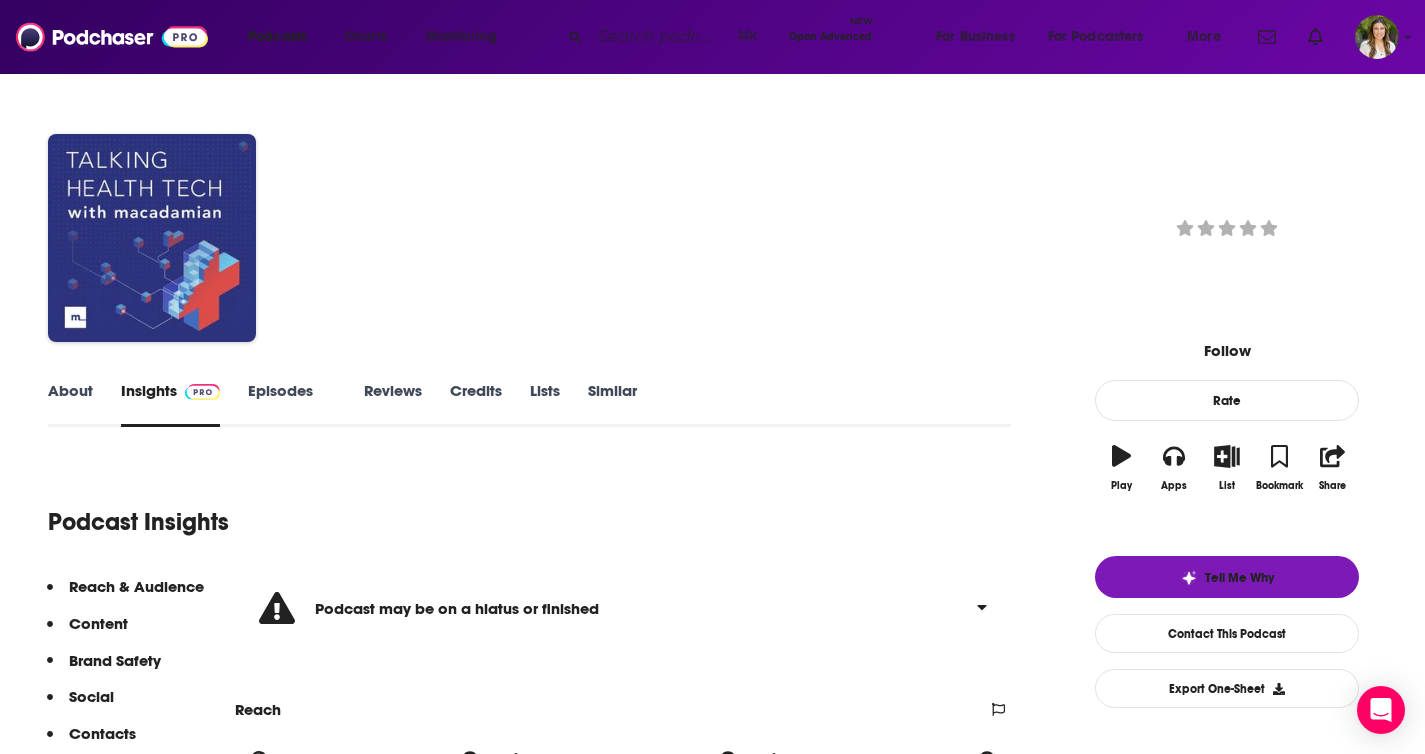 click on "Episodes 8" at bounding box center (292, 404) 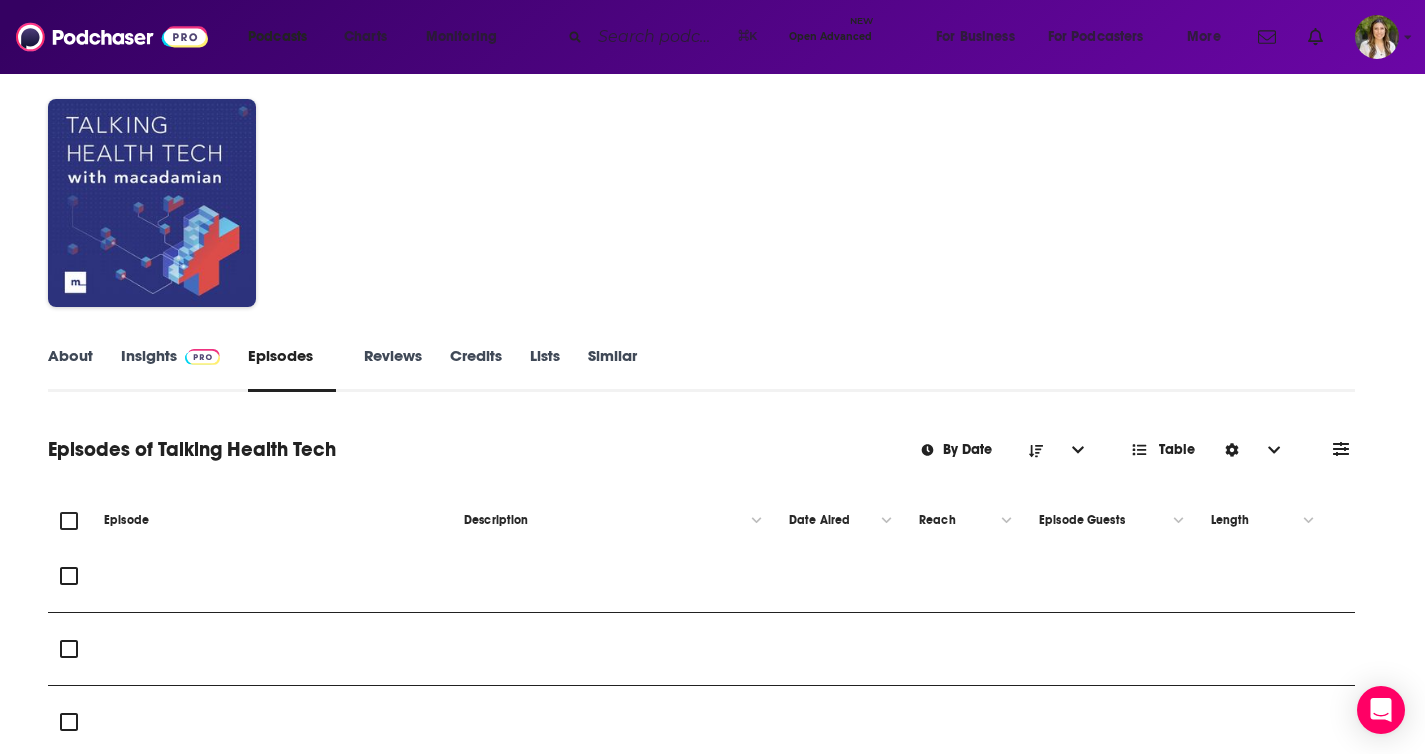 scroll, scrollTop: 53, scrollLeft: 0, axis: vertical 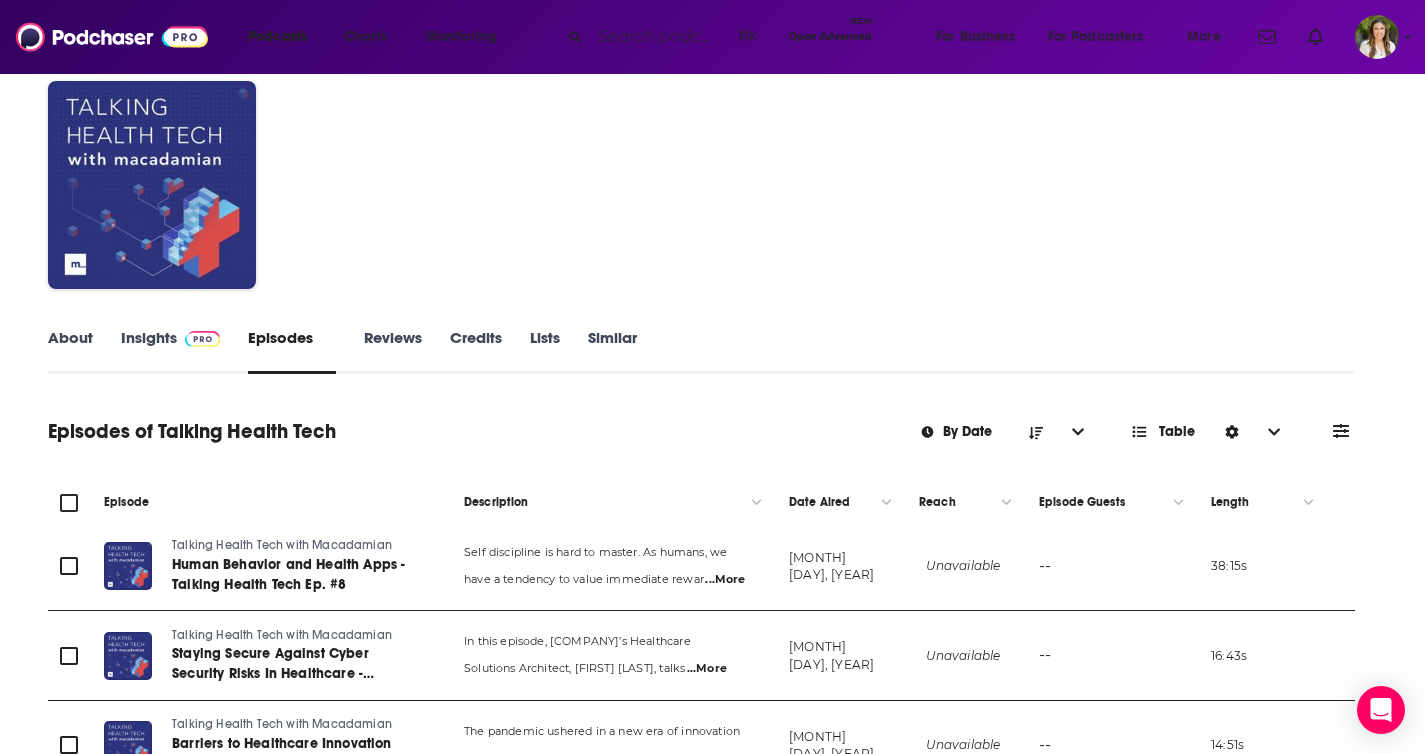 click at bounding box center (1274, 431) 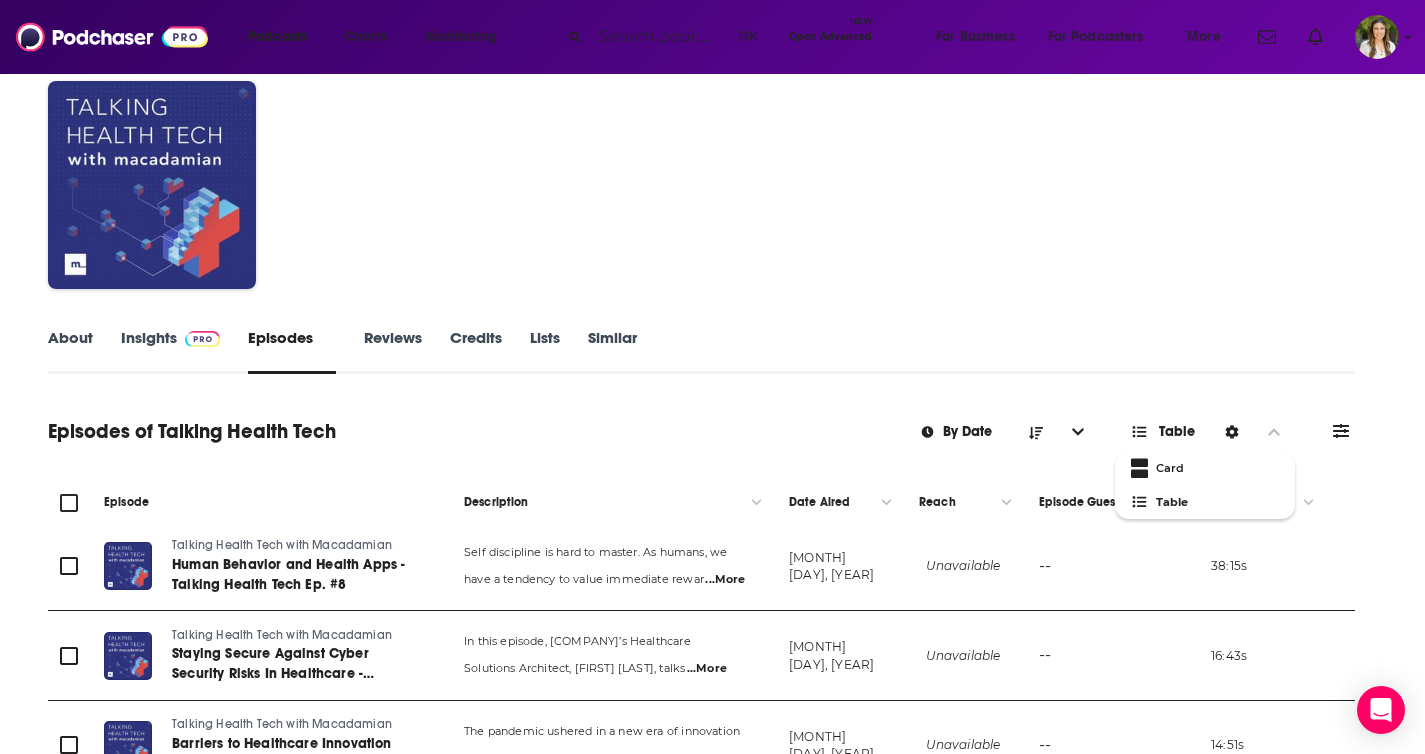 click at bounding box center (1341, 431) 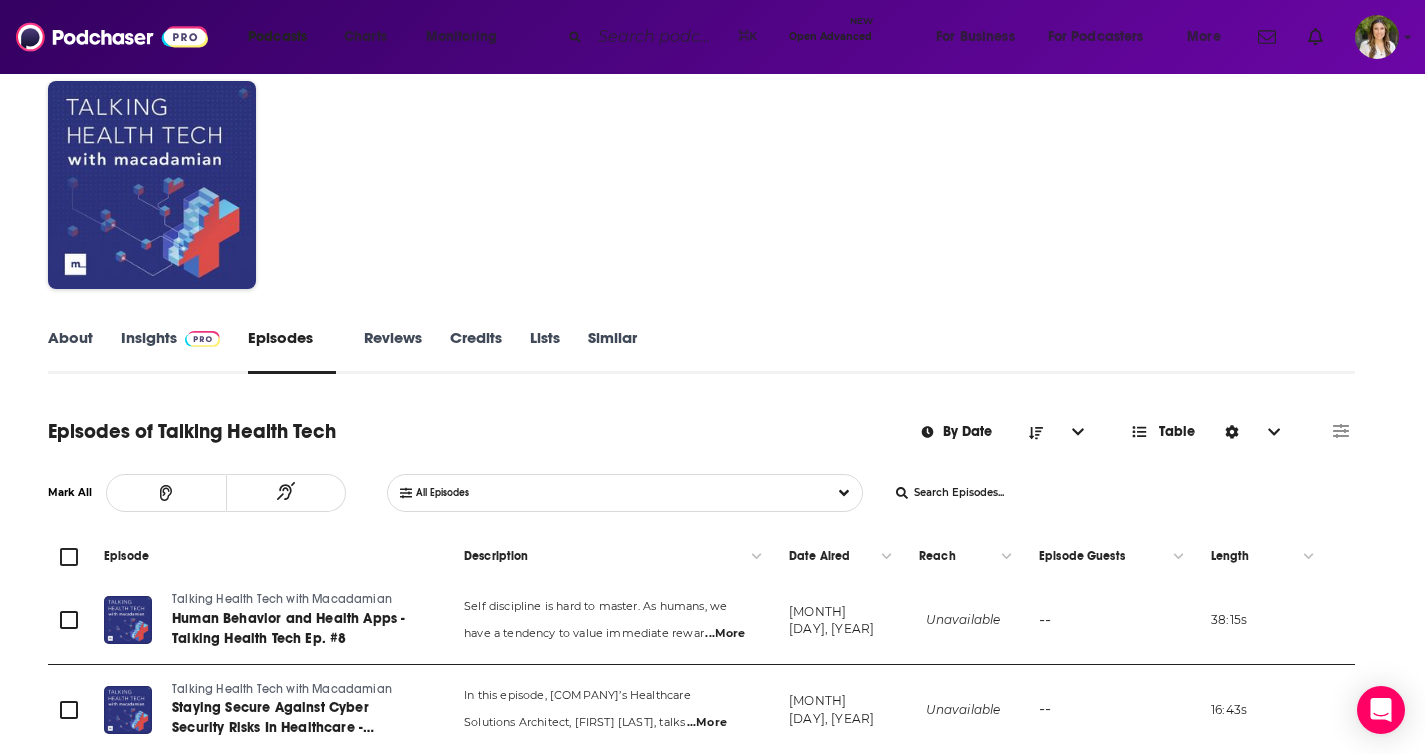 click on "List Search Input" at bounding box center [983, 493] 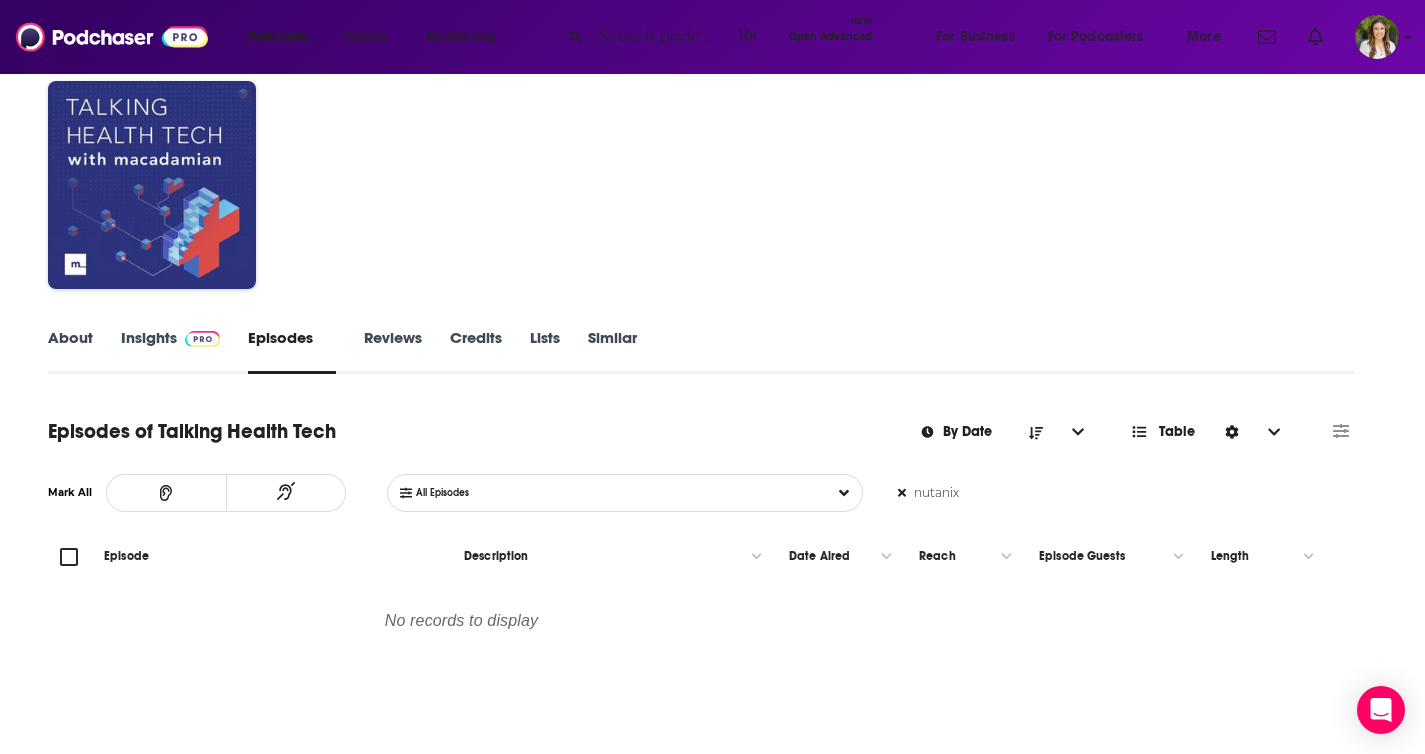 click on "nutanix" at bounding box center (983, 493) 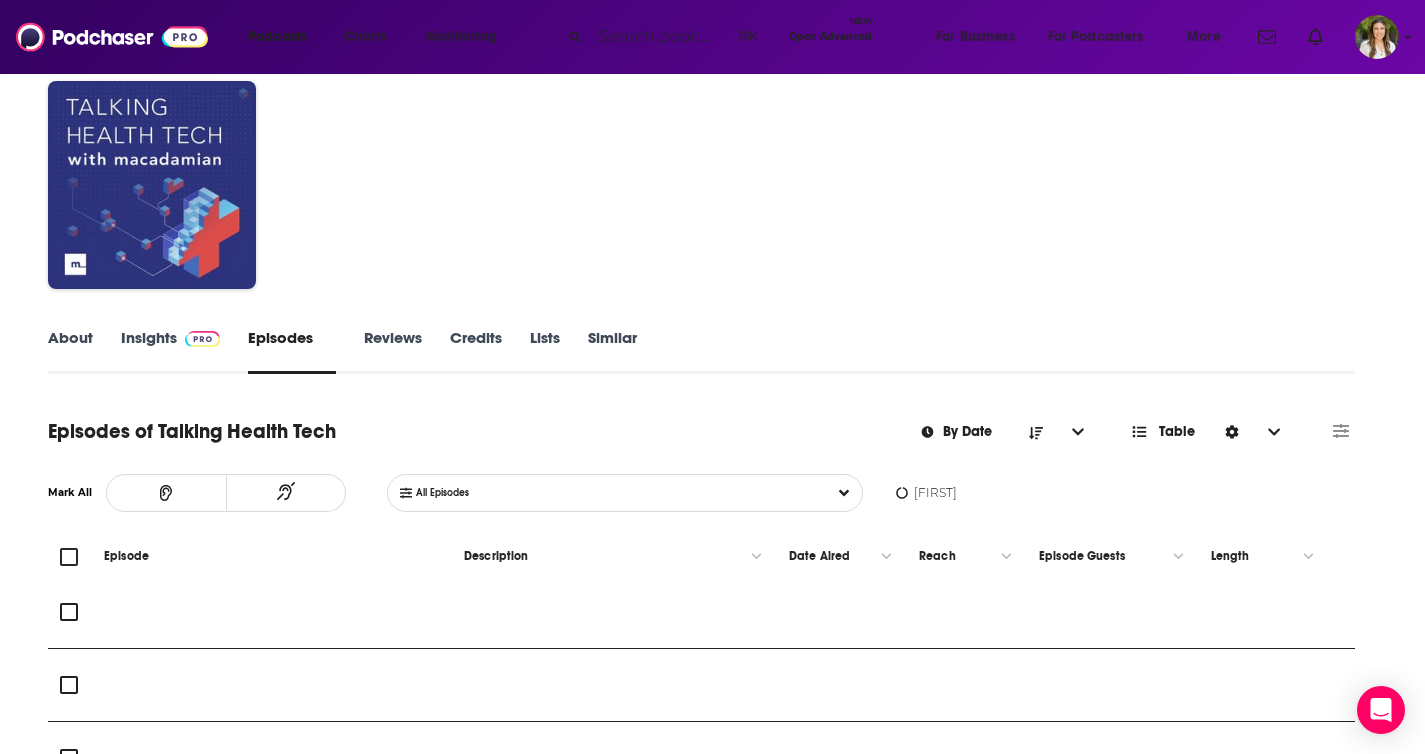 type on "[FIRST]" 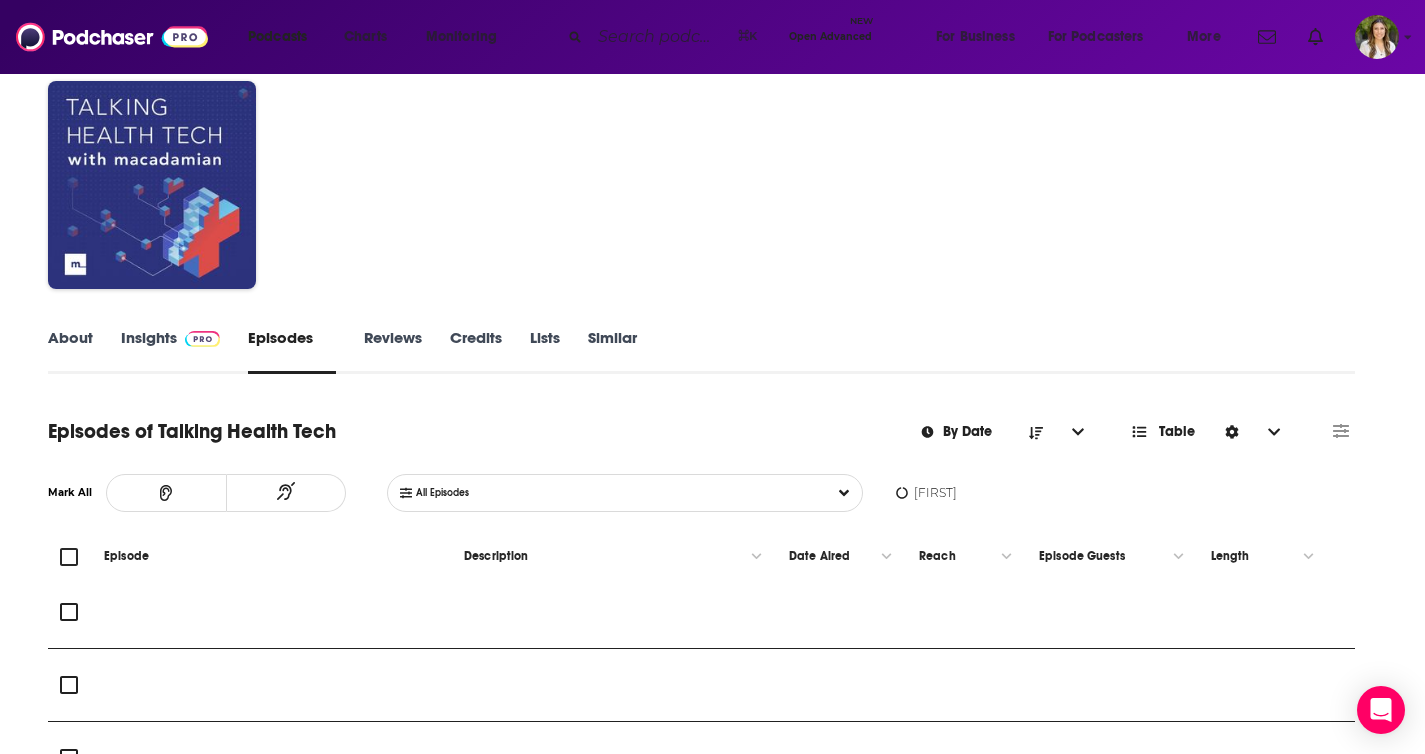click on "[FIRST]" at bounding box center [983, 493] 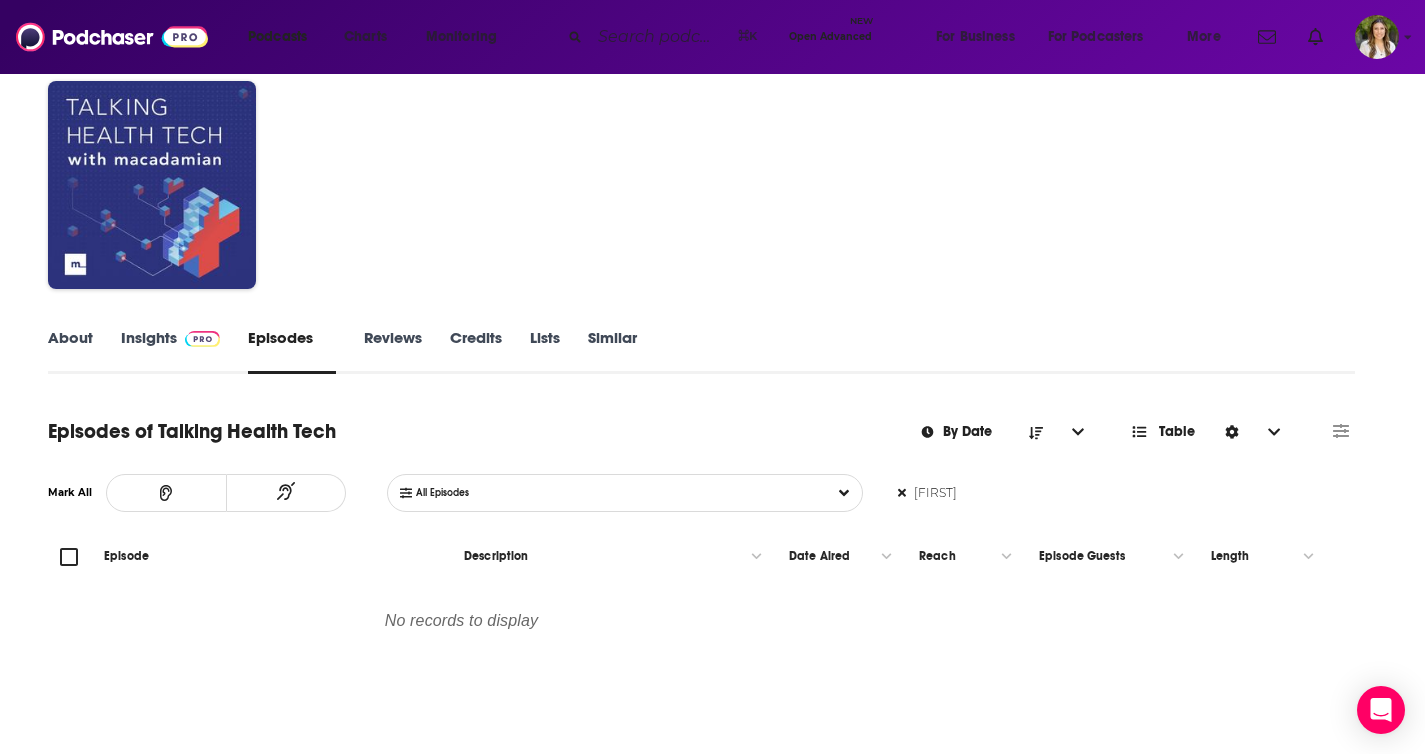 click on "[FIRST]" at bounding box center (983, 493) 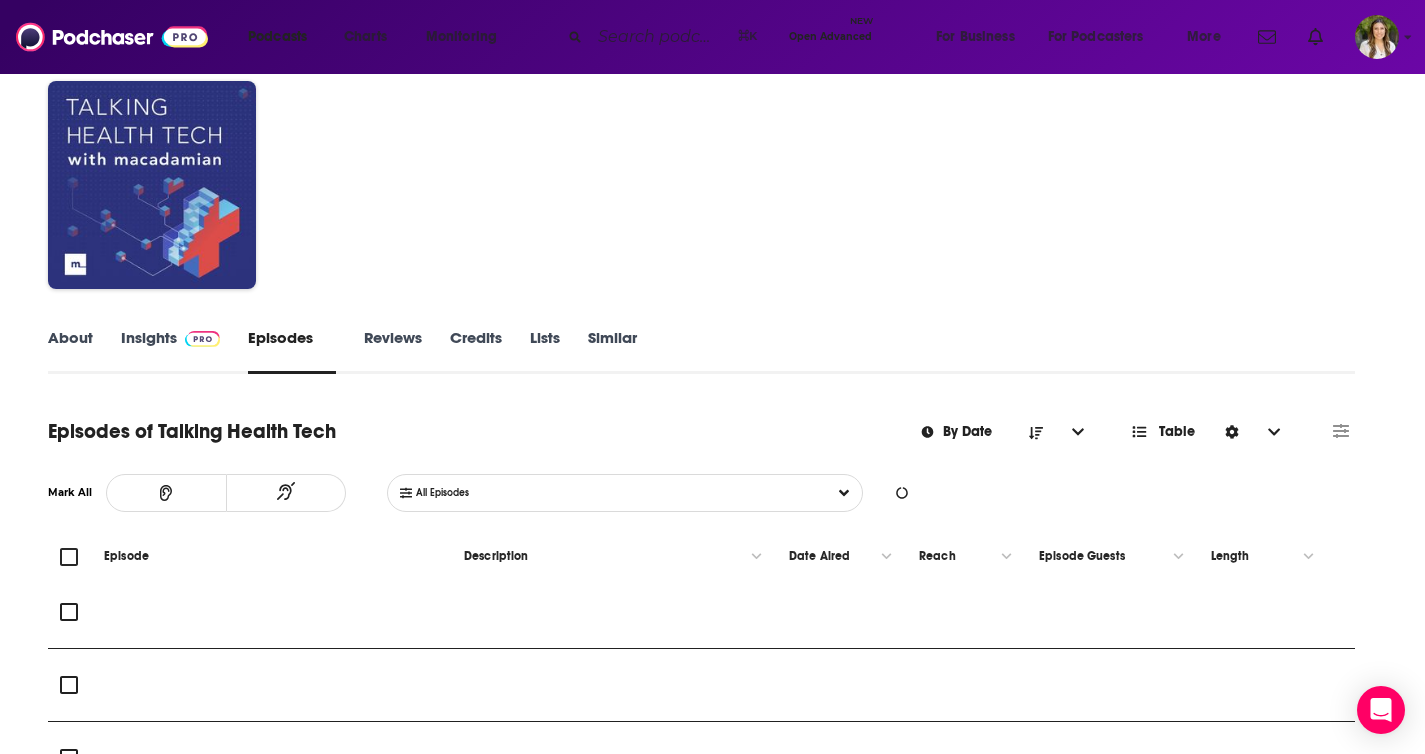 type 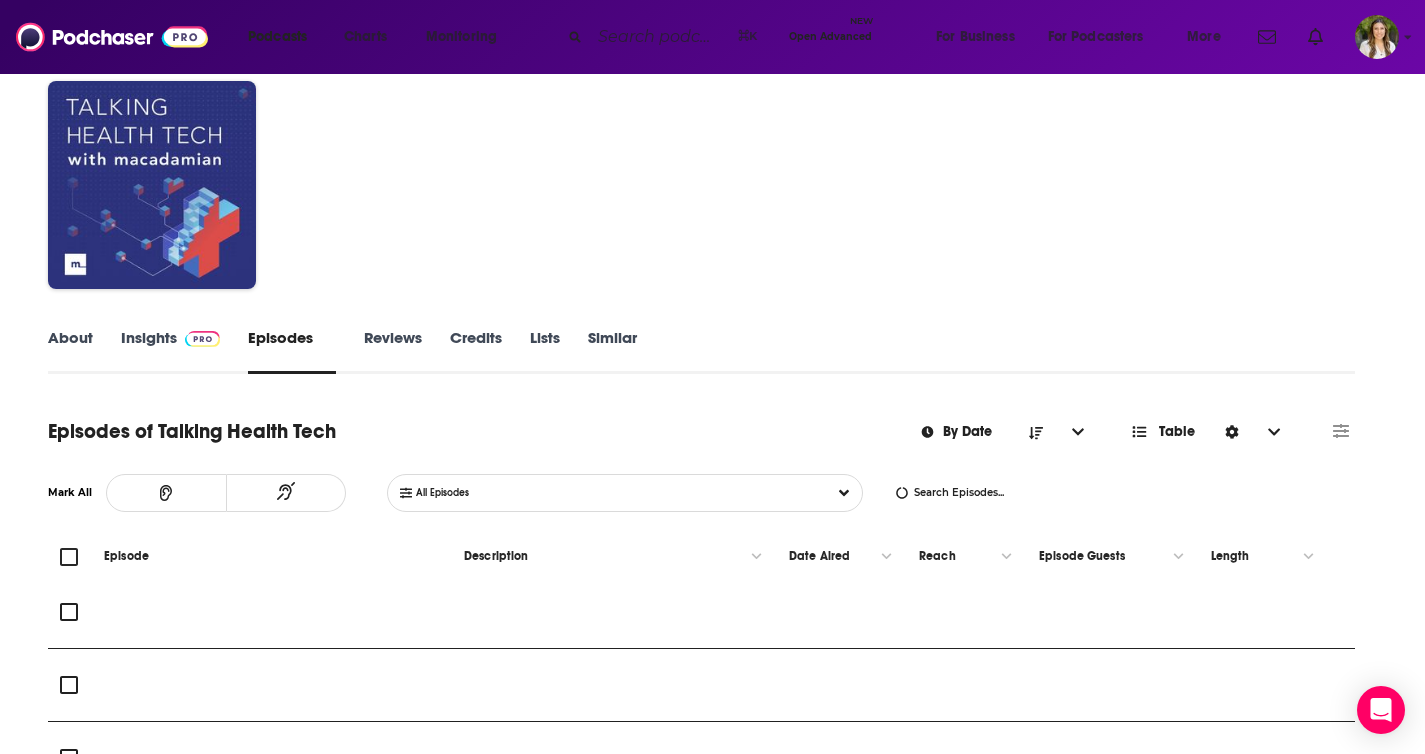 click on "About Insights Episodes 8 Reviews Credits Lists Similar" at bounding box center [701, 349] 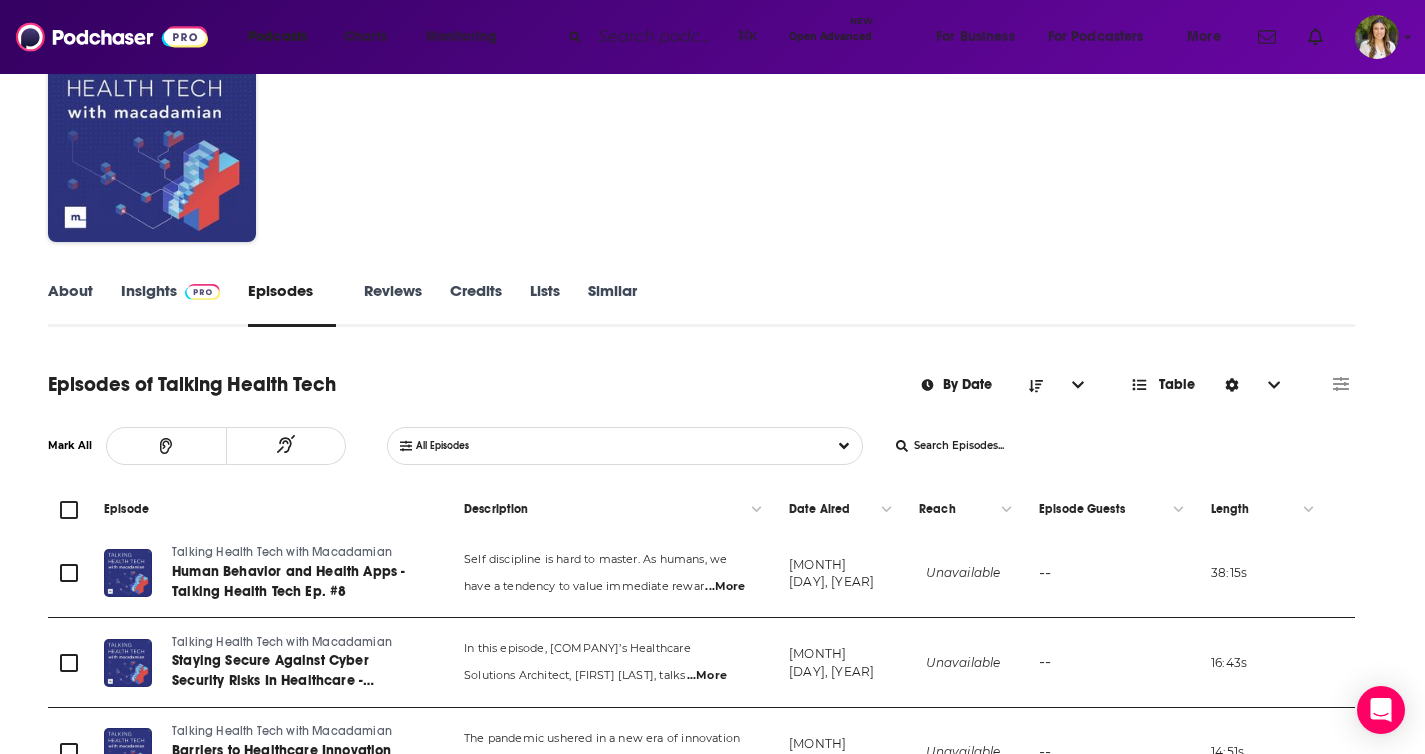 scroll, scrollTop: 0, scrollLeft: 0, axis: both 